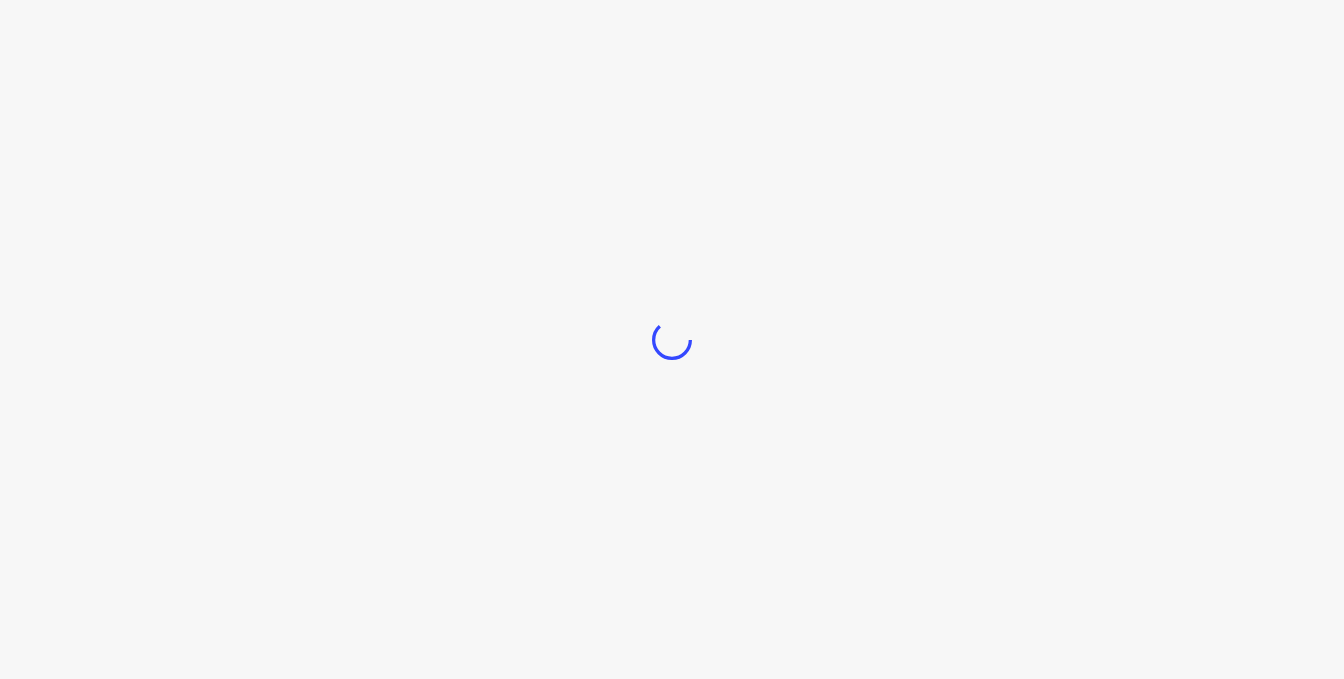 scroll, scrollTop: 0, scrollLeft: 0, axis: both 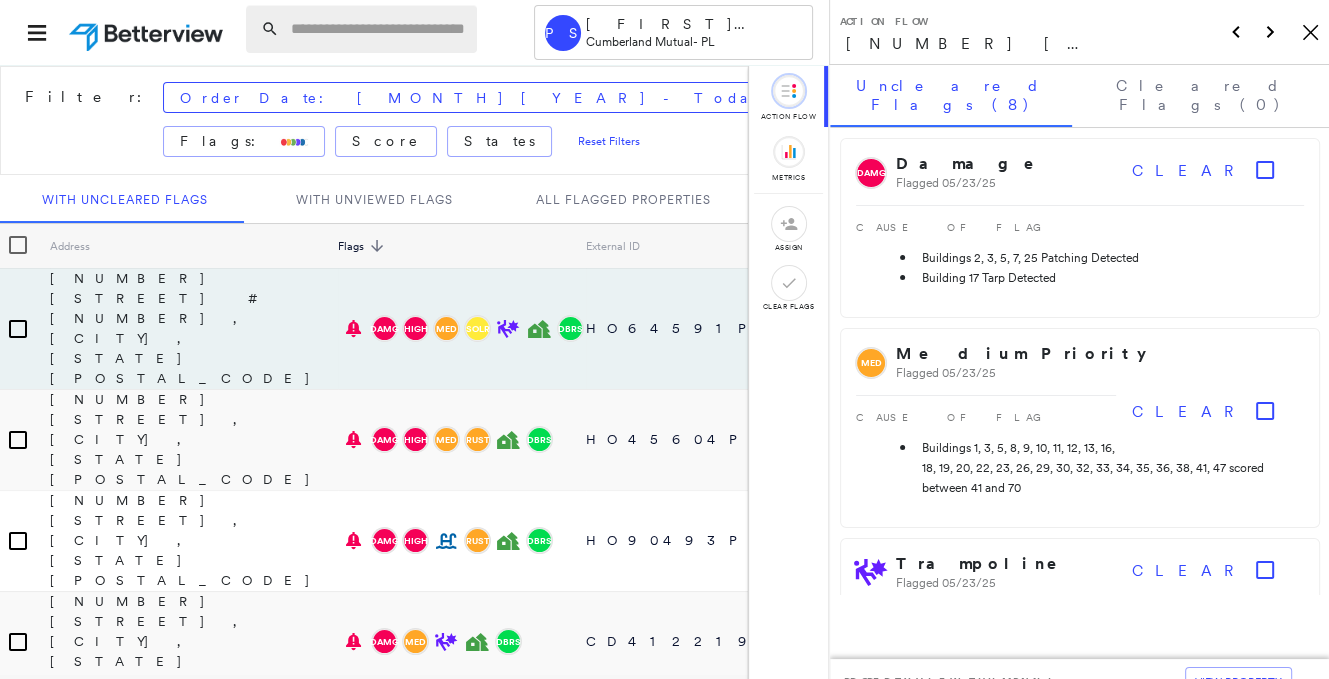 click at bounding box center (378, 29) 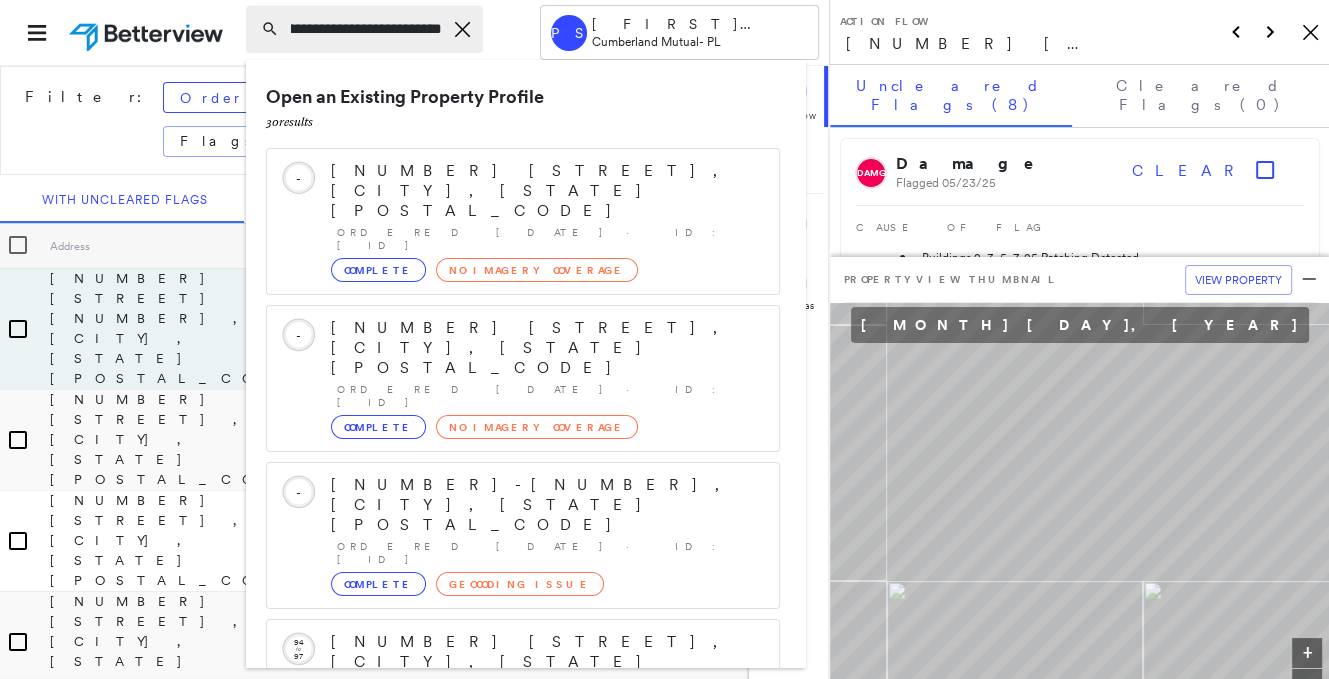 scroll, scrollTop: 0, scrollLeft: 49, axis: horizontal 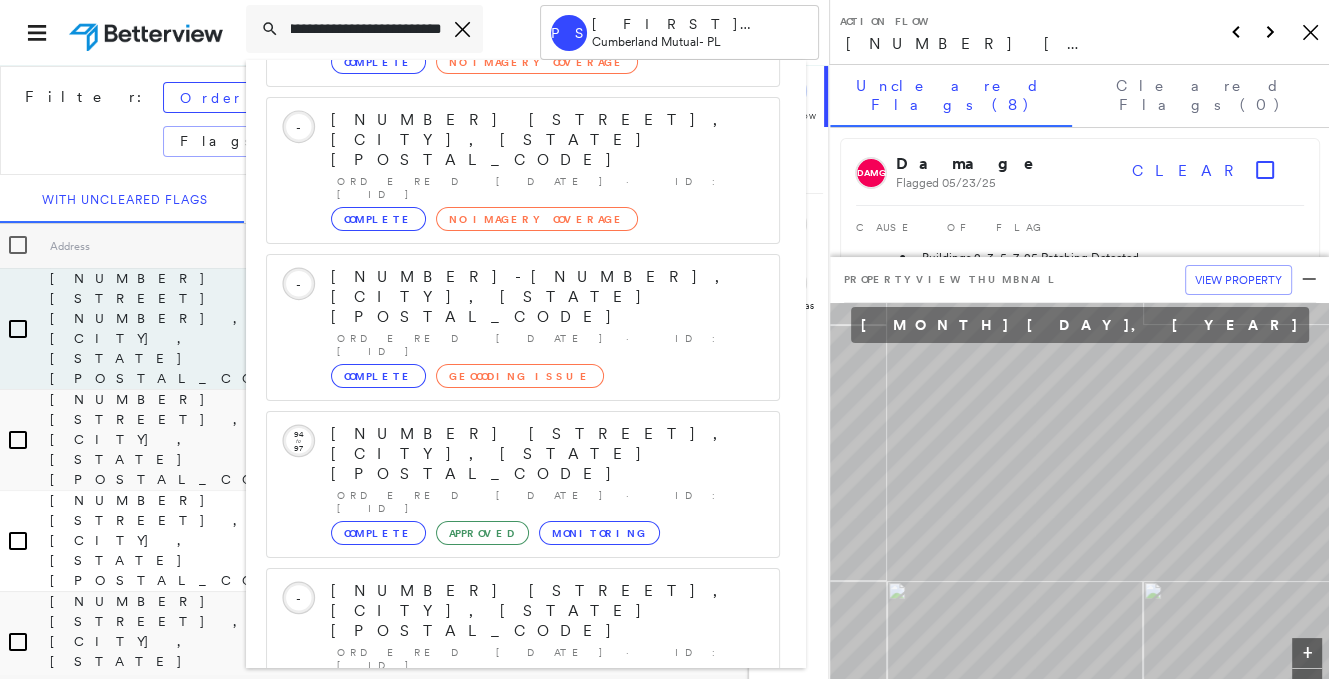 type on "**********" 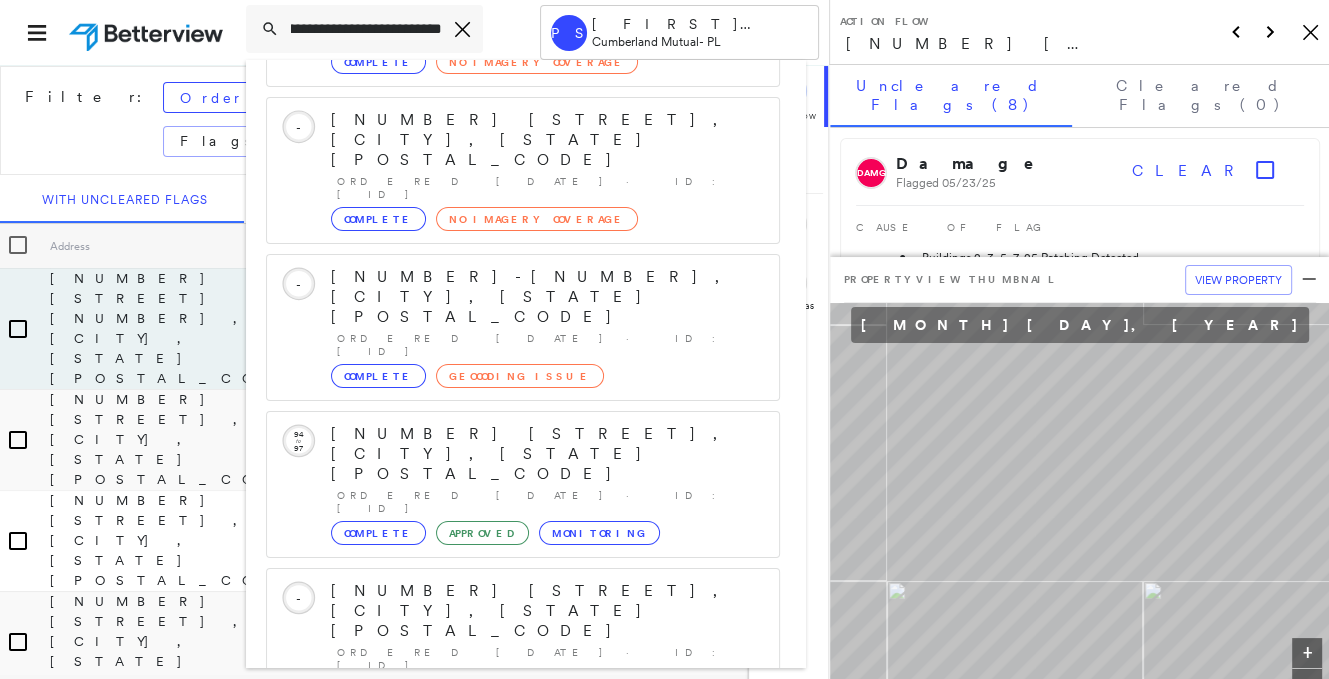 click 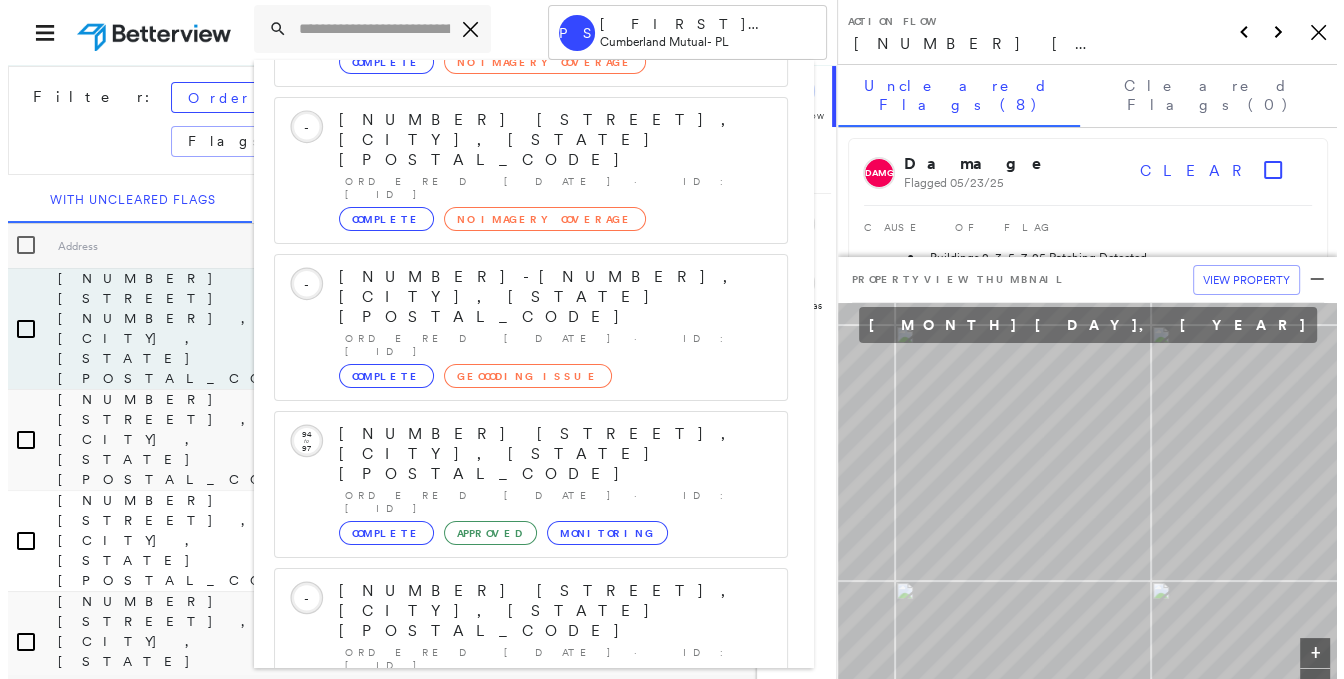 scroll, scrollTop: 0, scrollLeft: 0, axis: both 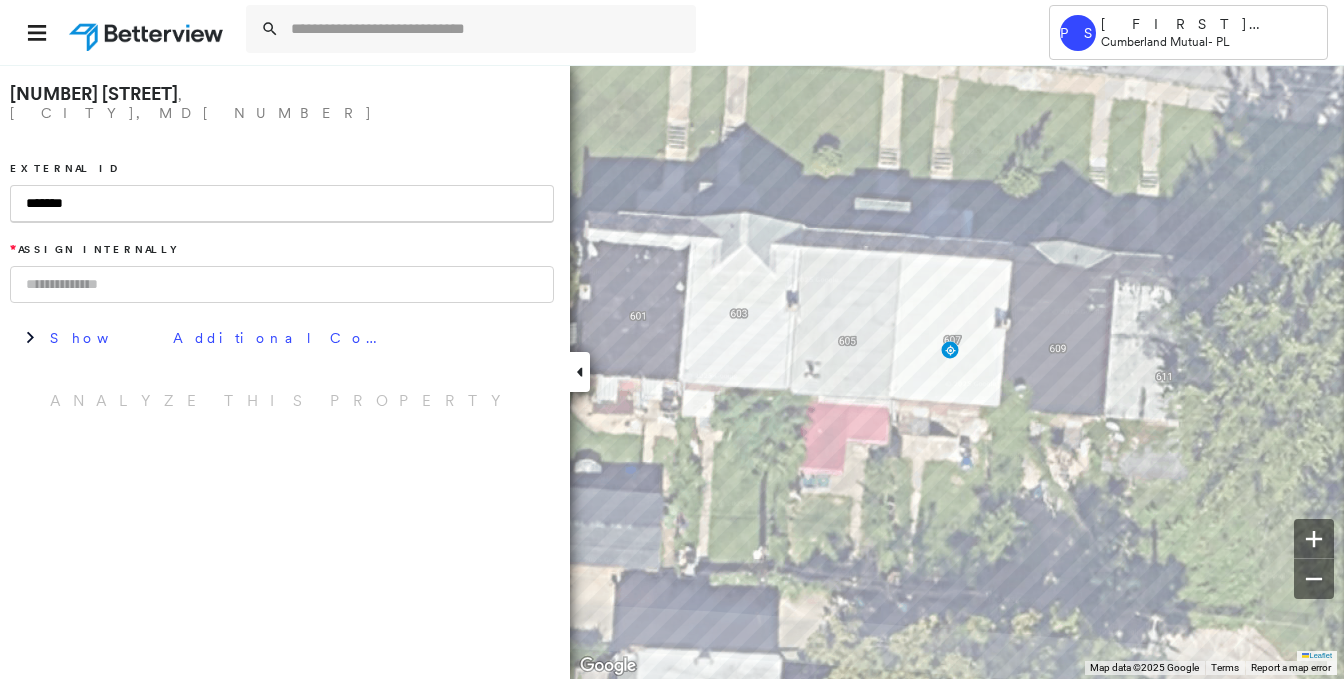 click on "*******" at bounding box center [282, 204] 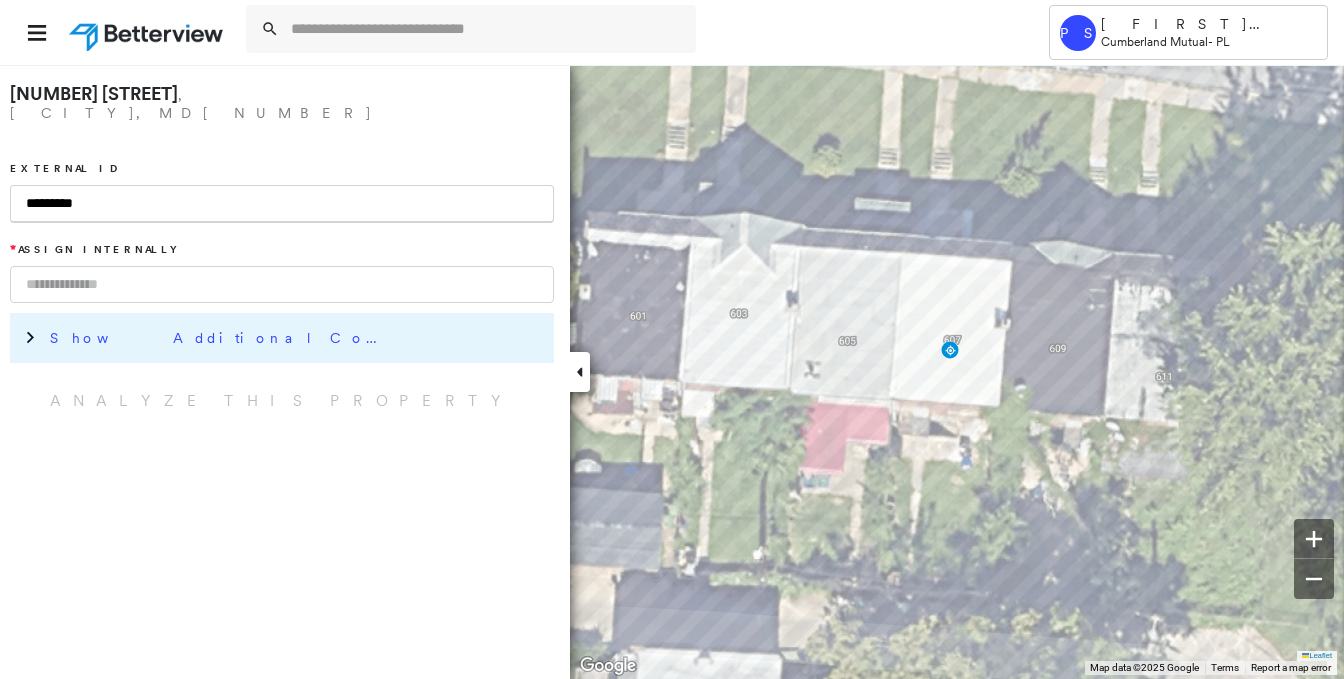 type on "*********" 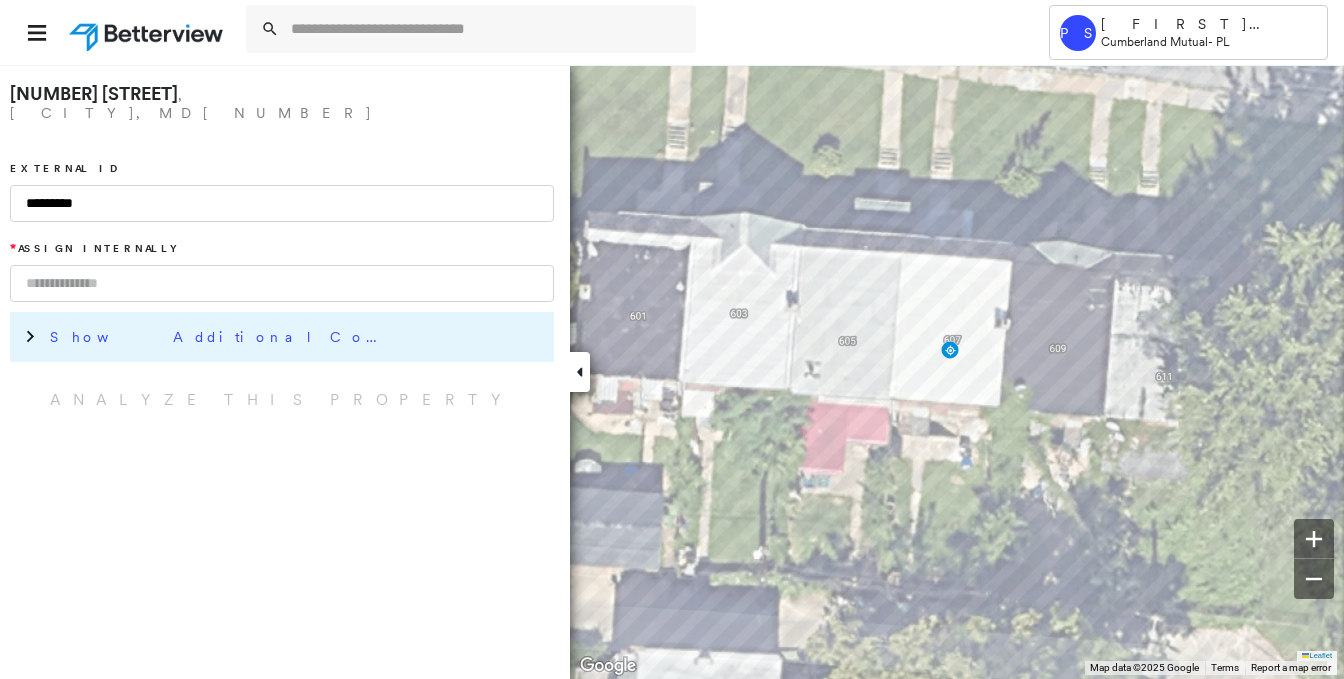 click on "Show Additional Company Data" at bounding box center (220, 337) 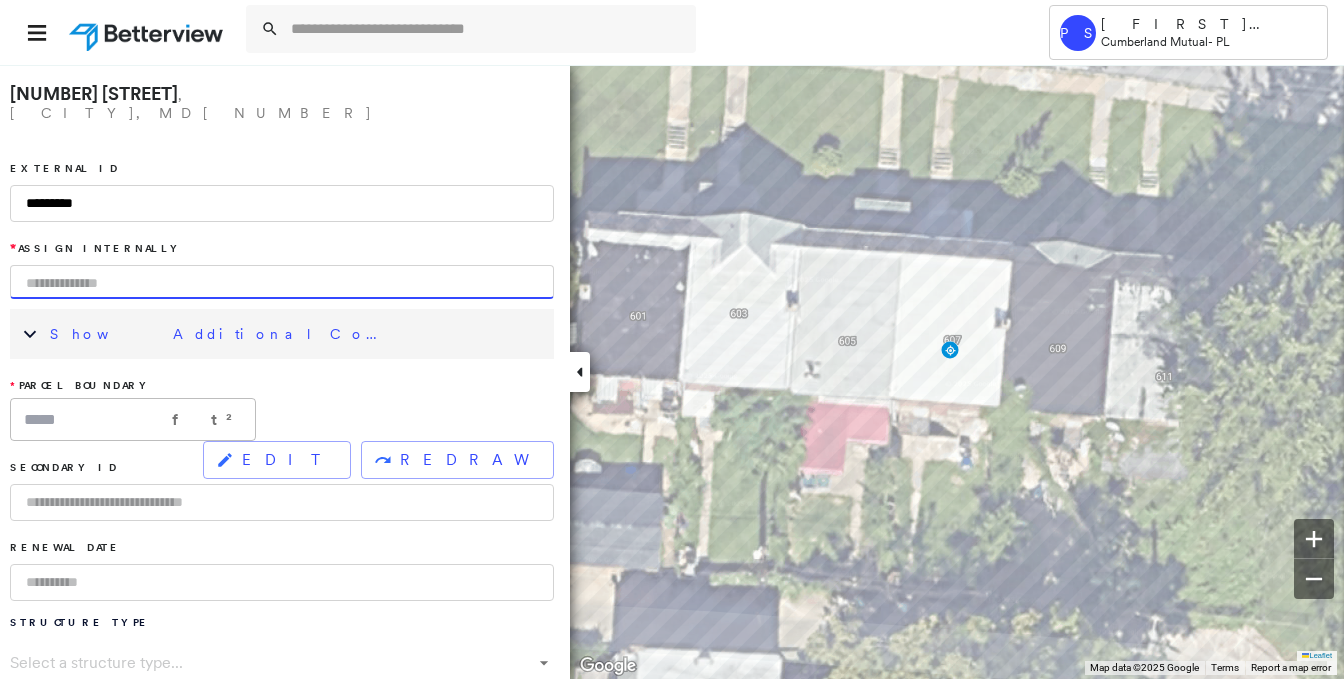 click at bounding box center [282, 282] 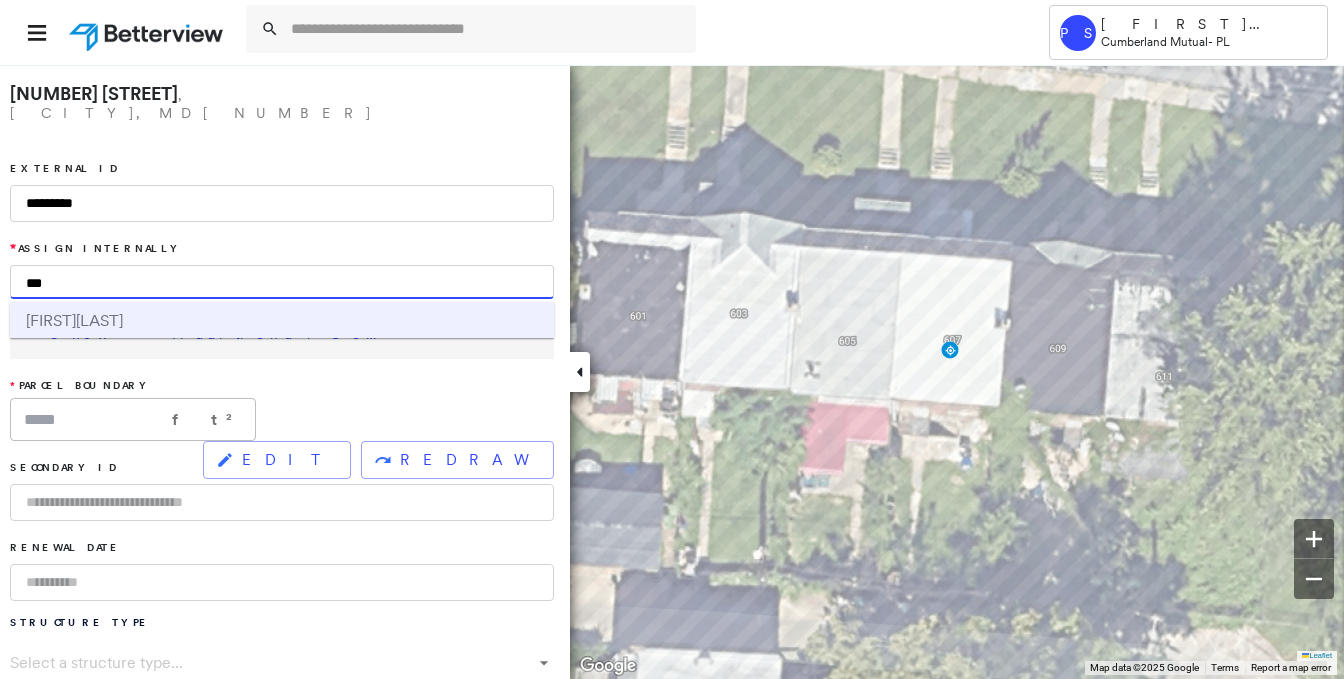 type on "***" 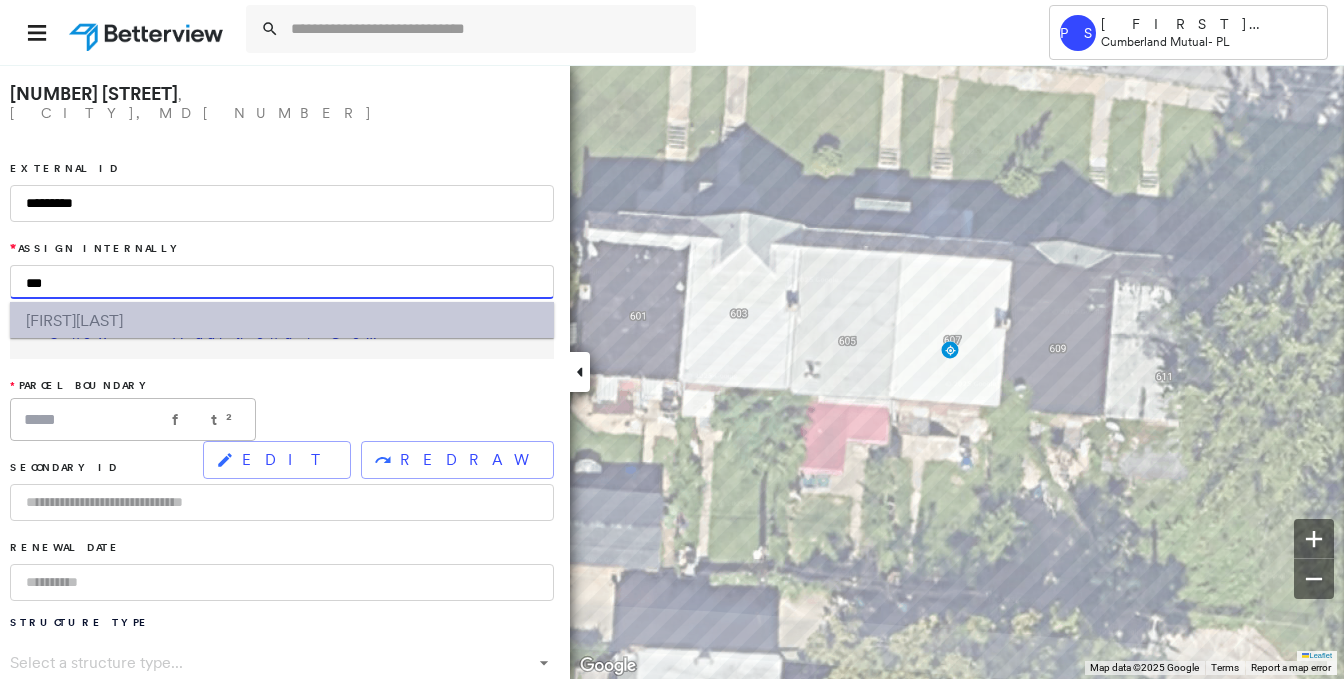 click on "[LAST]" at bounding box center [99, 320] 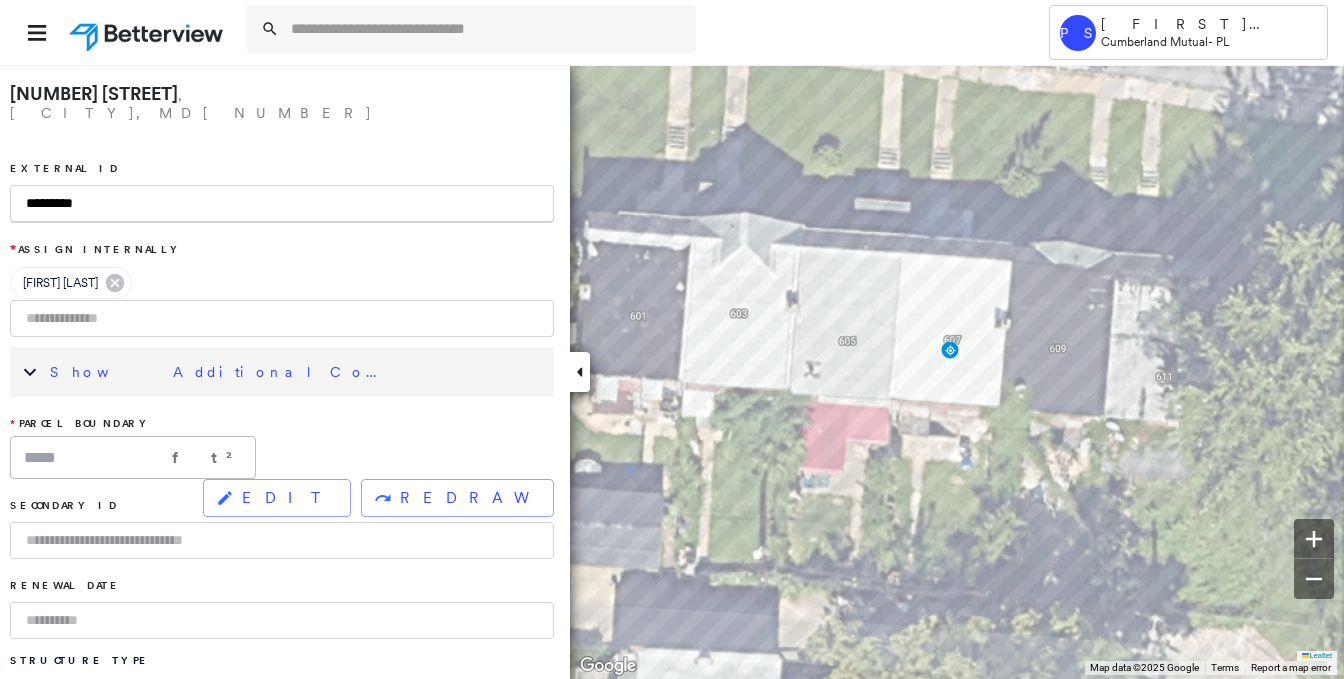 drag, startPoint x: 104, startPoint y: 180, endPoint x: 3, endPoint y: 176, distance: 101.07918 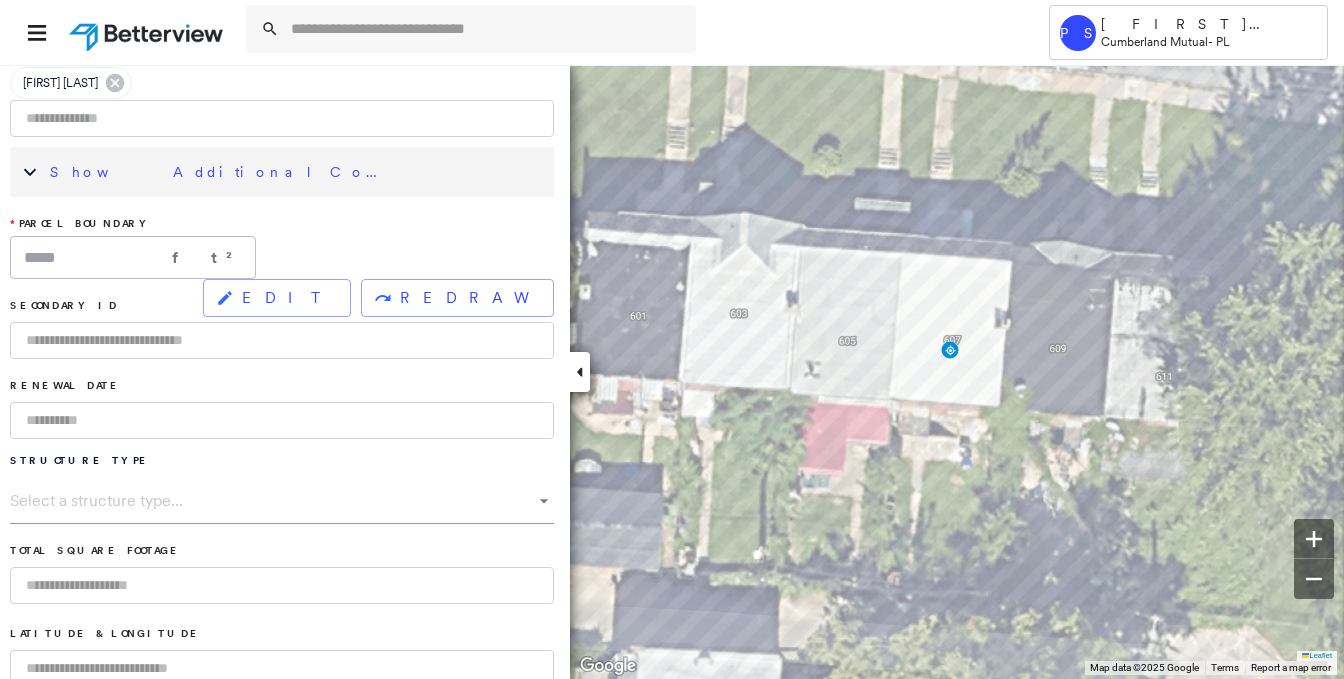 scroll, scrollTop: 400, scrollLeft: 0, axis: vertical 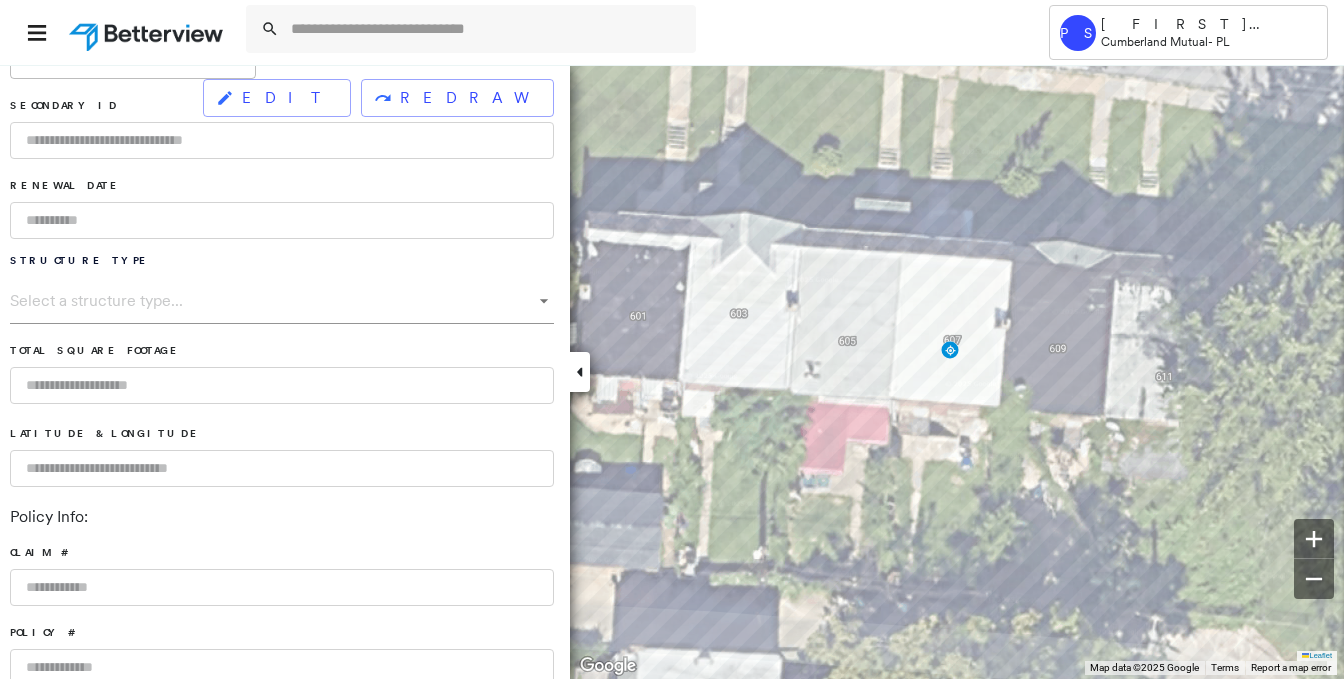 click at bounding box center (282, 667) 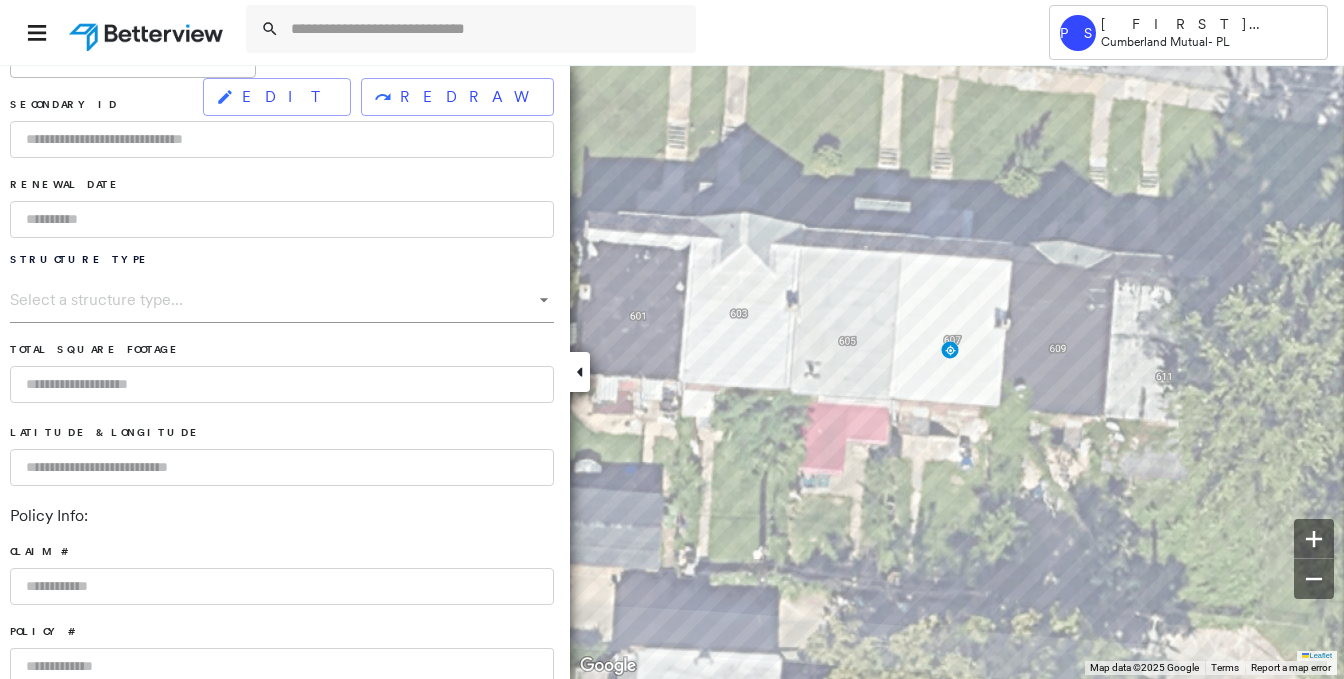 paste on "*********" 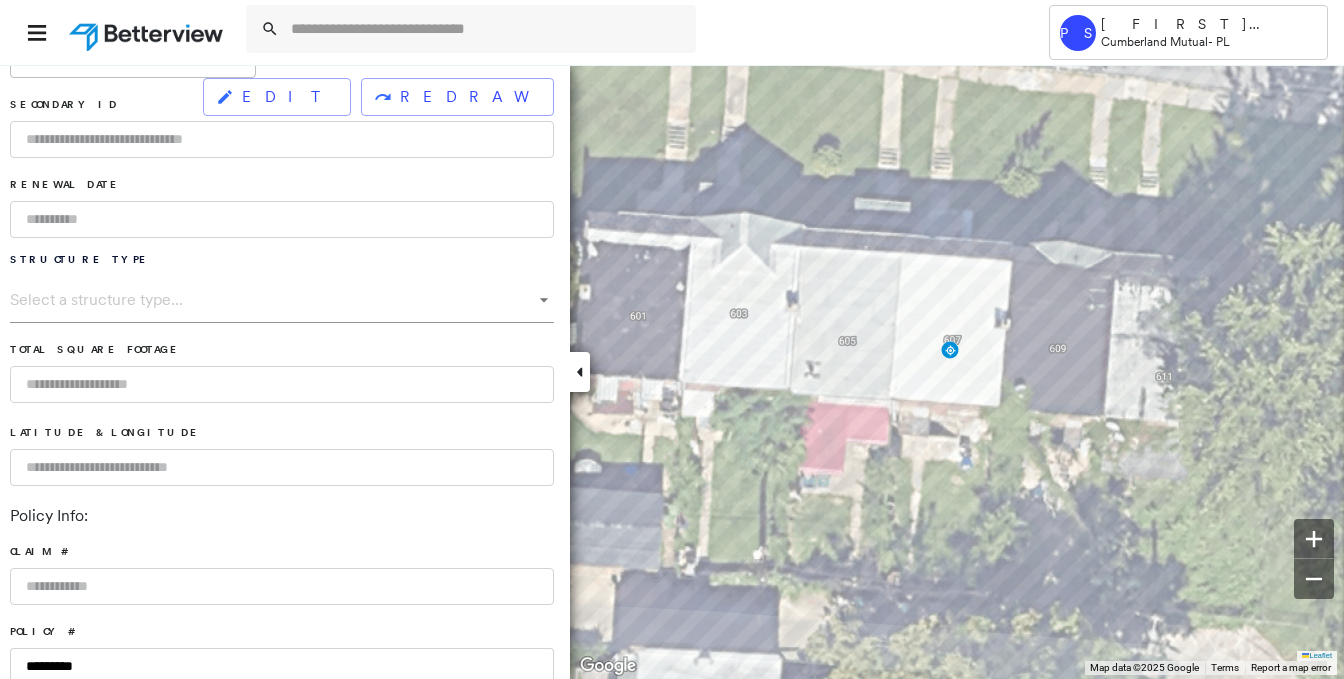 scroll, scrollTop: 200, scrollLeft: 0, axis: vertical 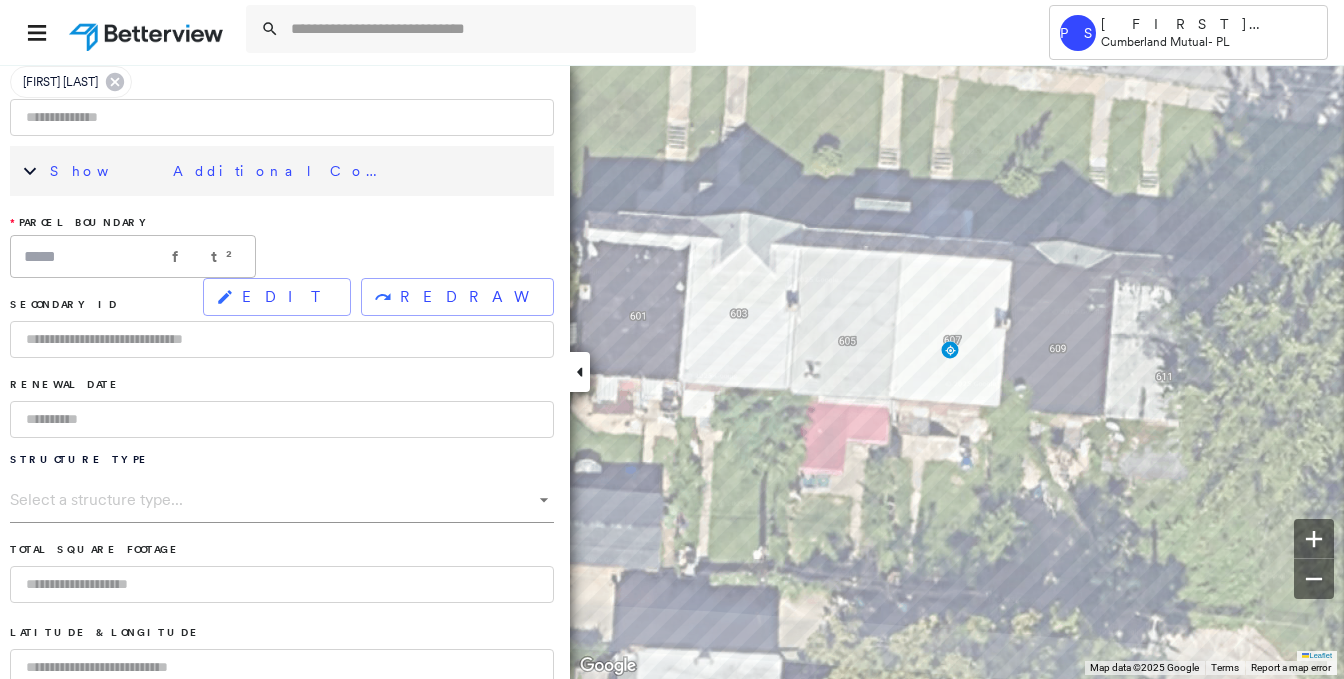 type on "*********" 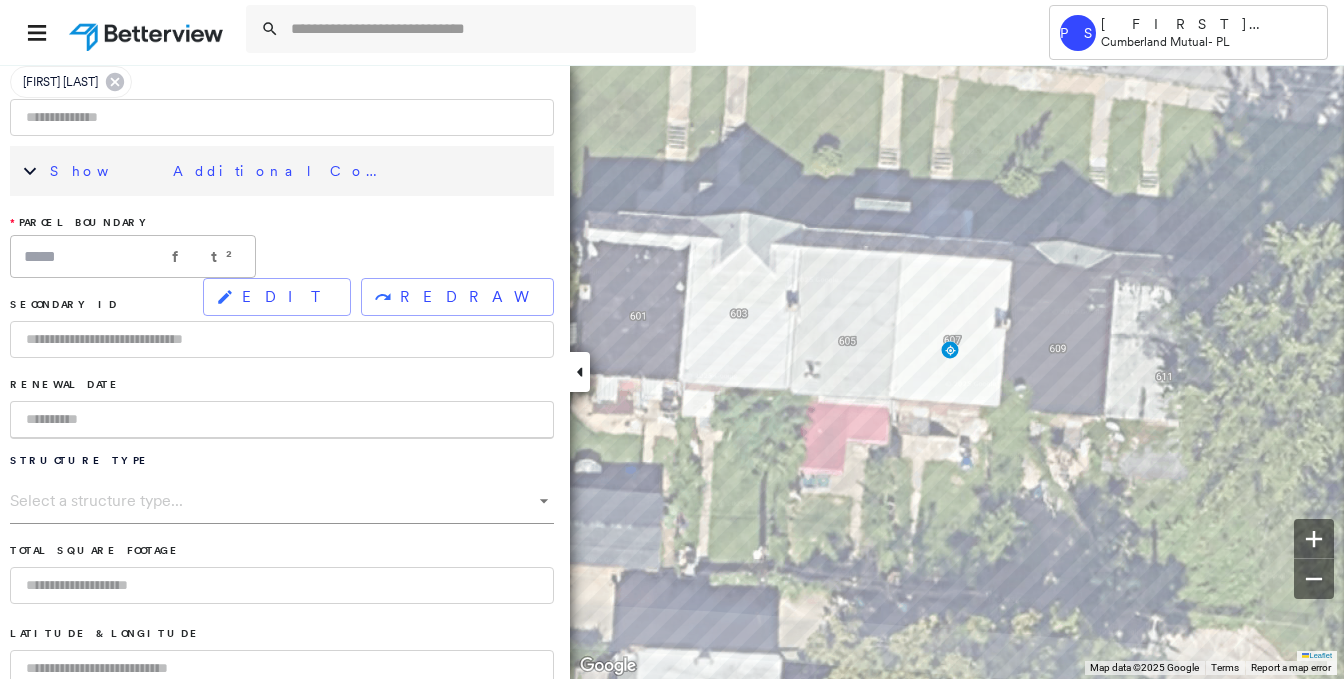 type on "*" 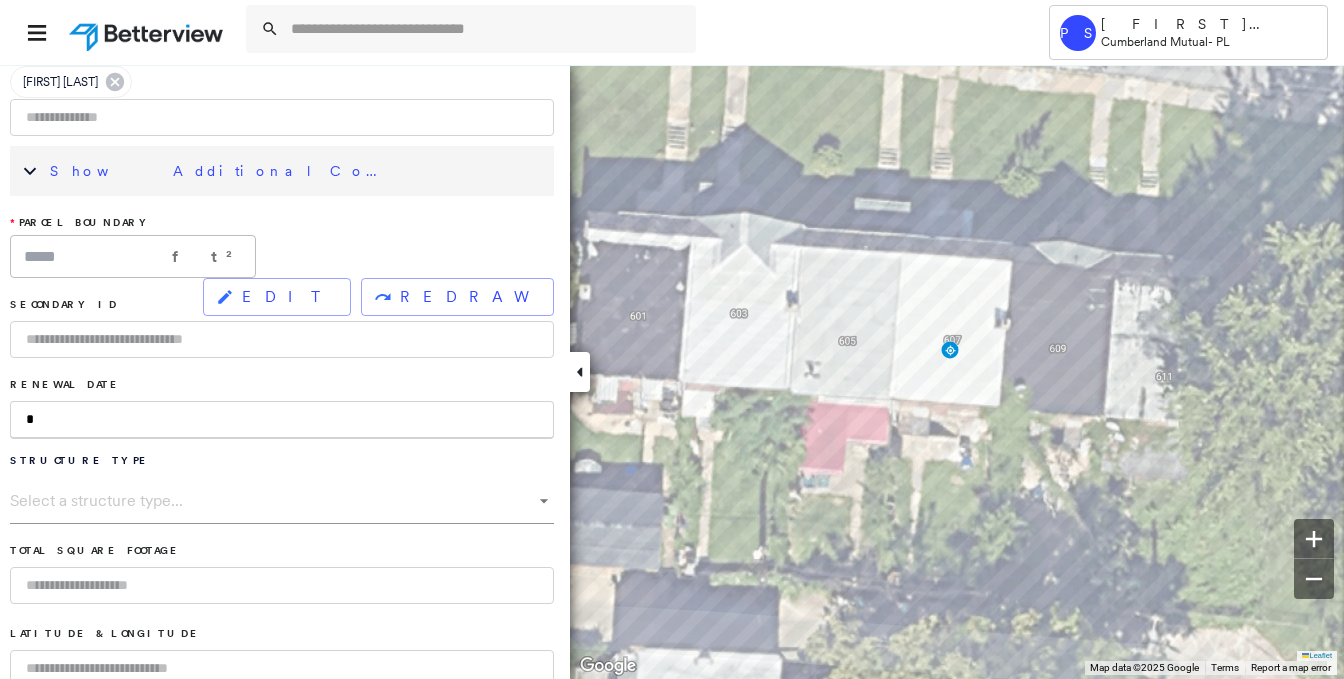 type on "**" 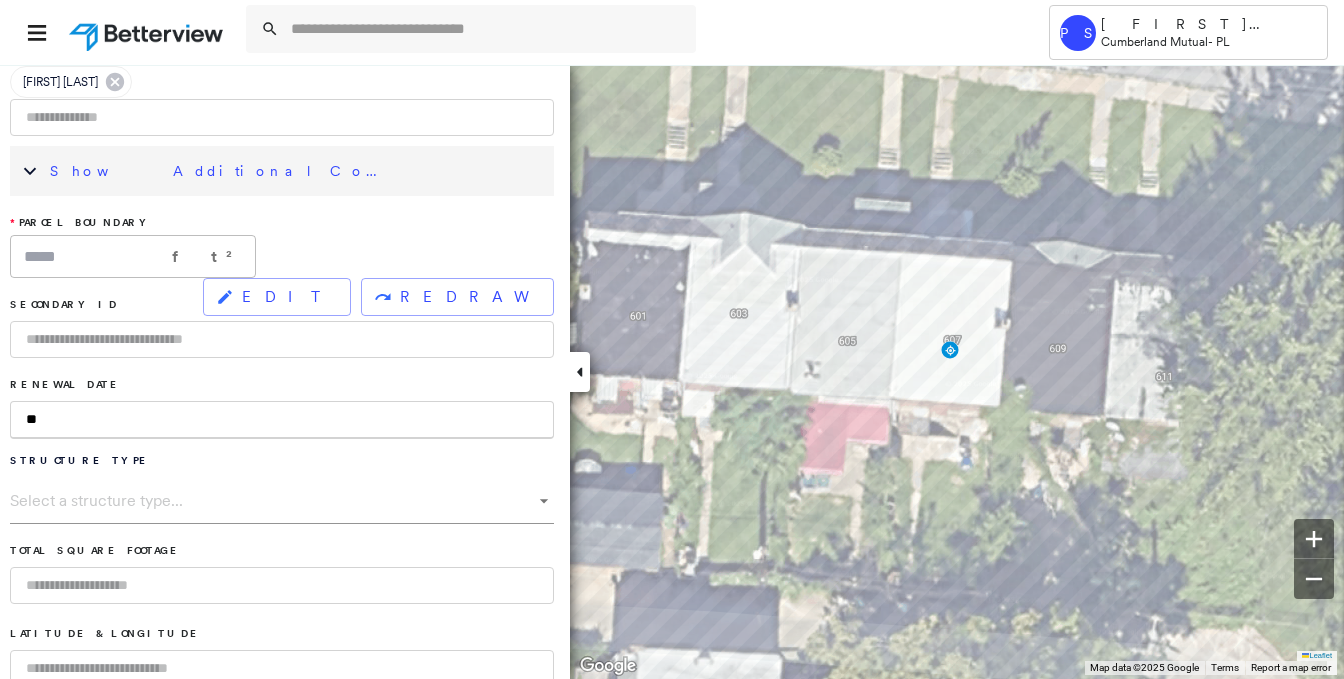 type on "***" 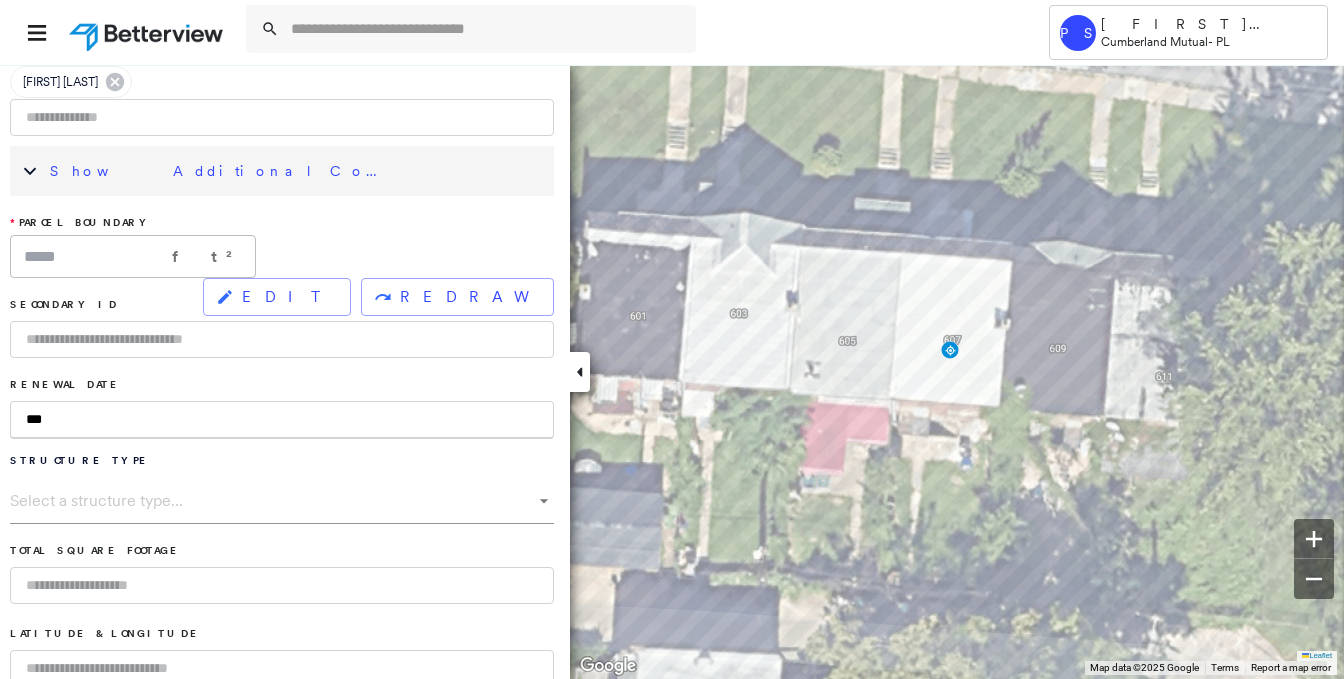 type on "****" 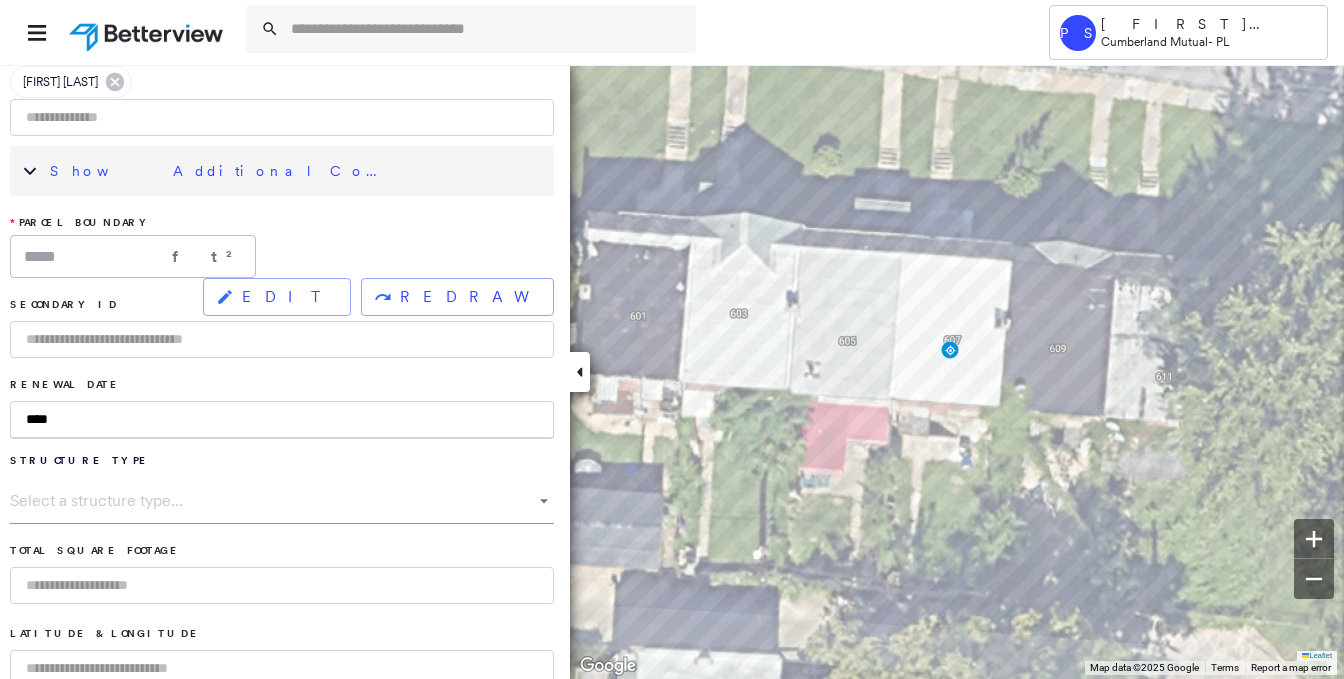 type on "*****" 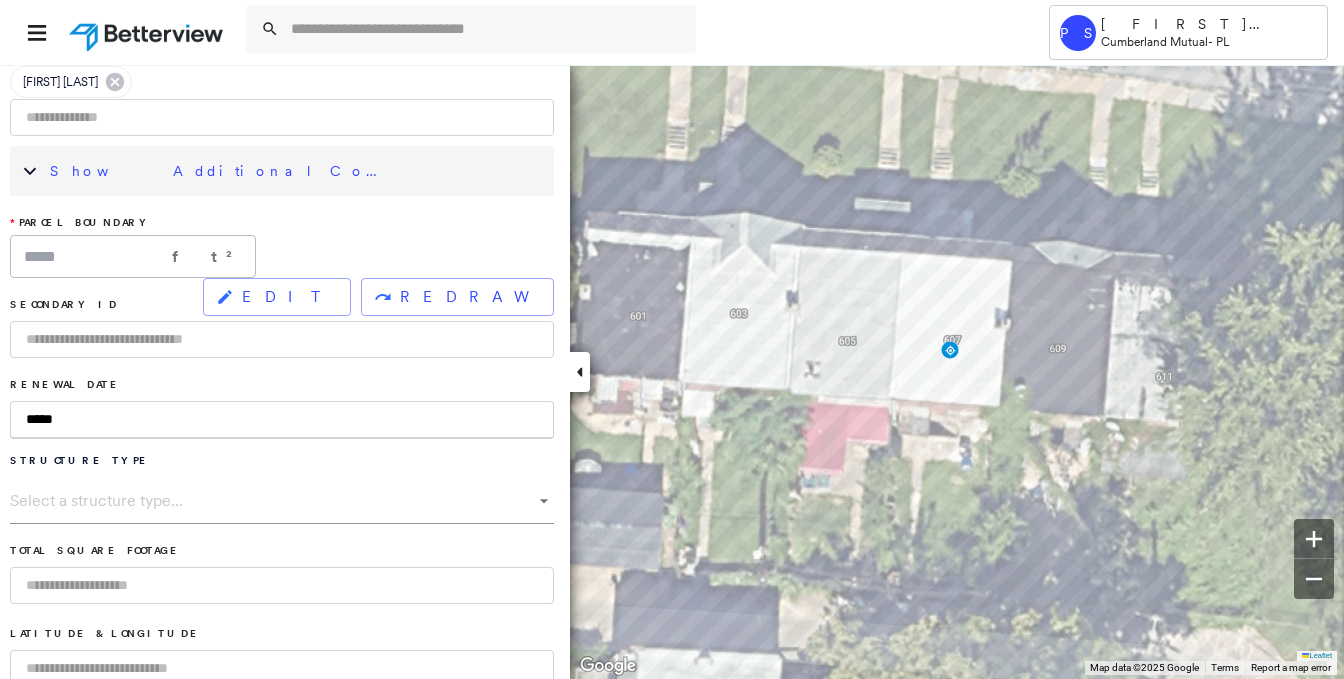 type on "******" 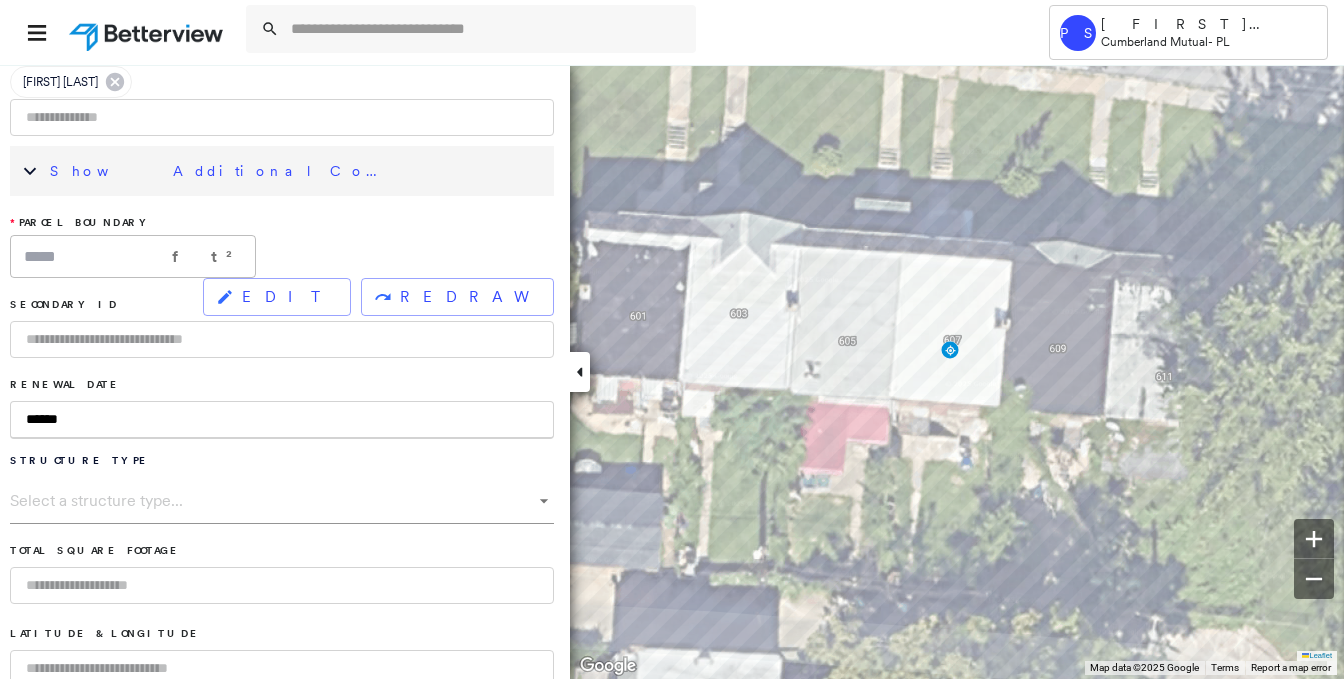 type on "*******" 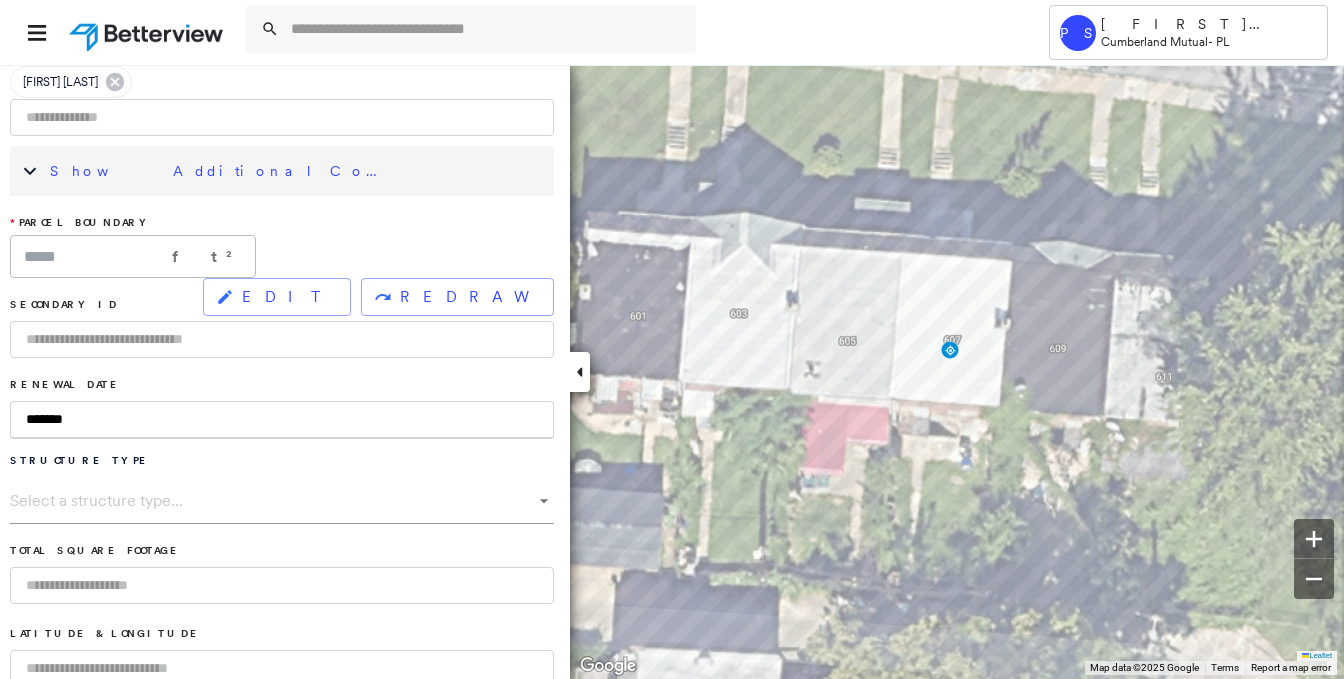 type on "********" 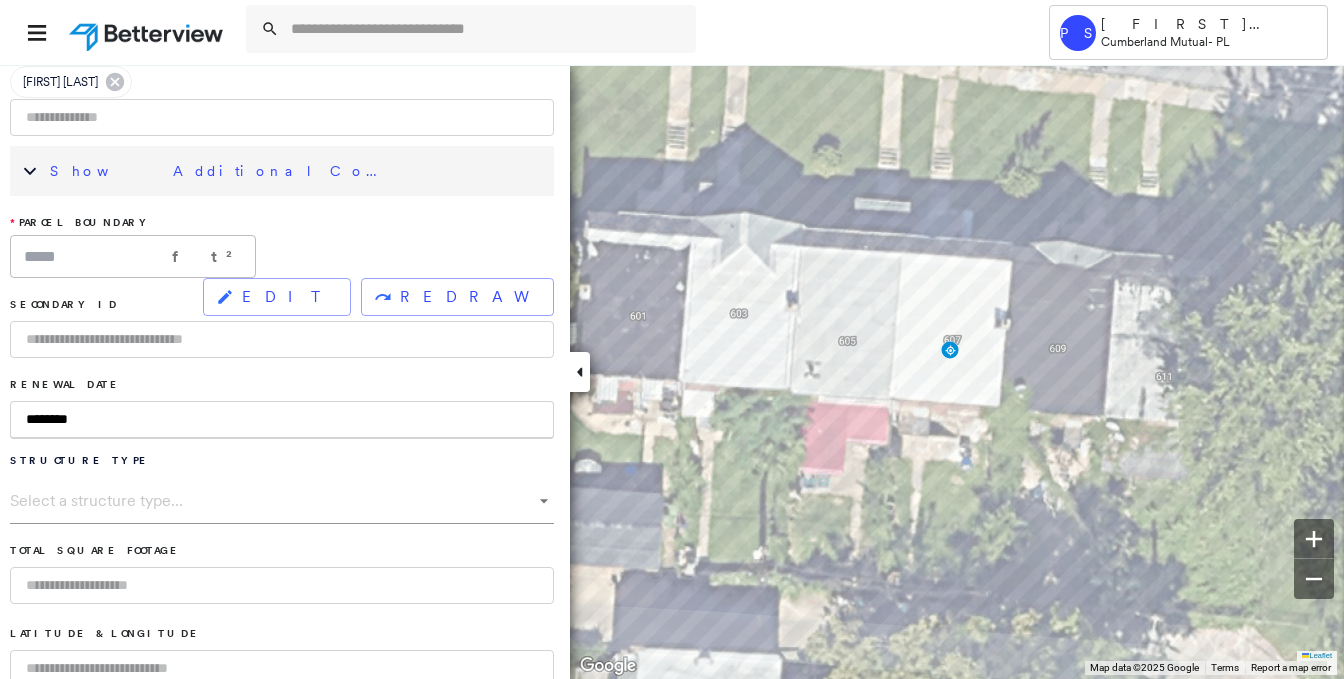 type on "*********" 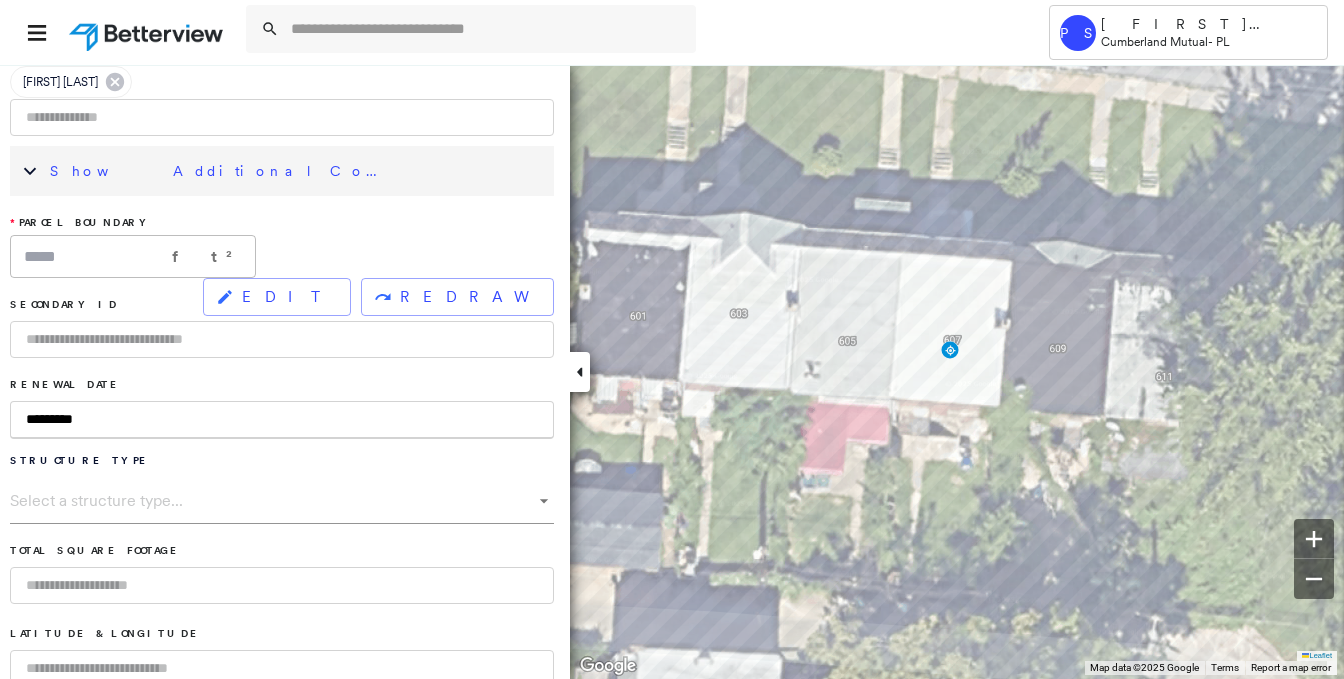 type on "**********" 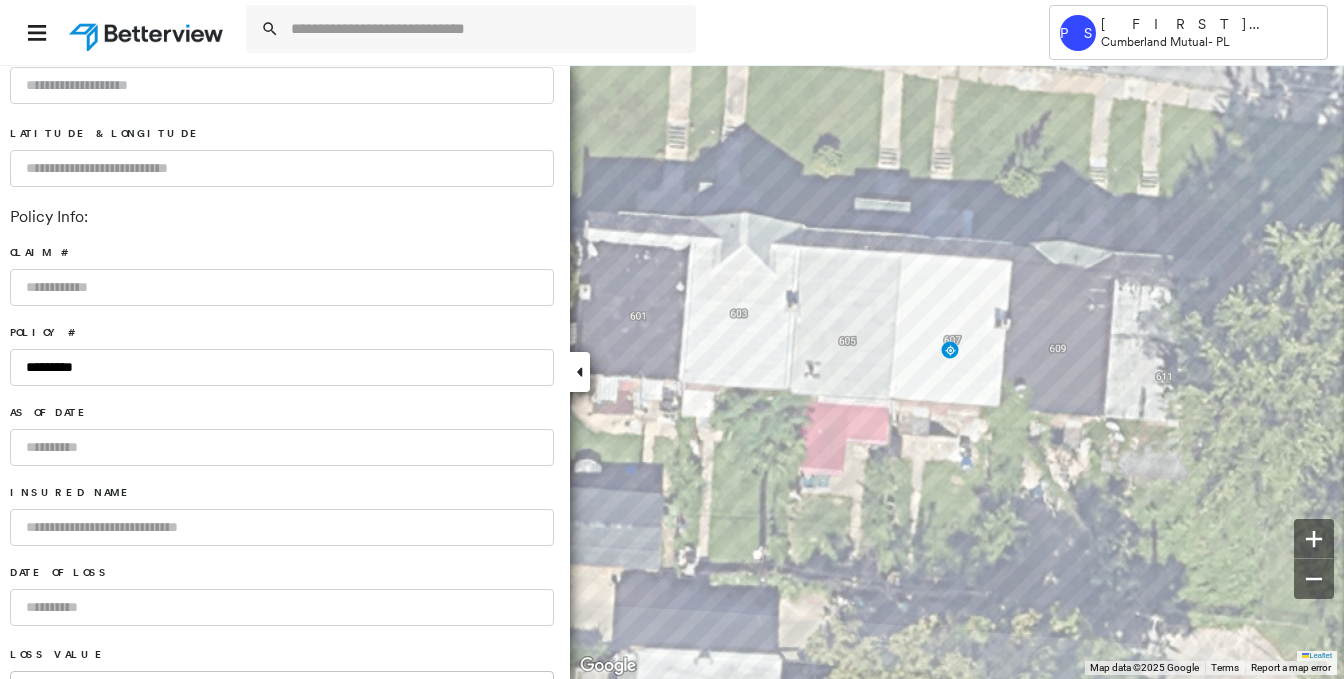 scroll, scrollTop: 800, scrollLeft: 0, axis: vertical 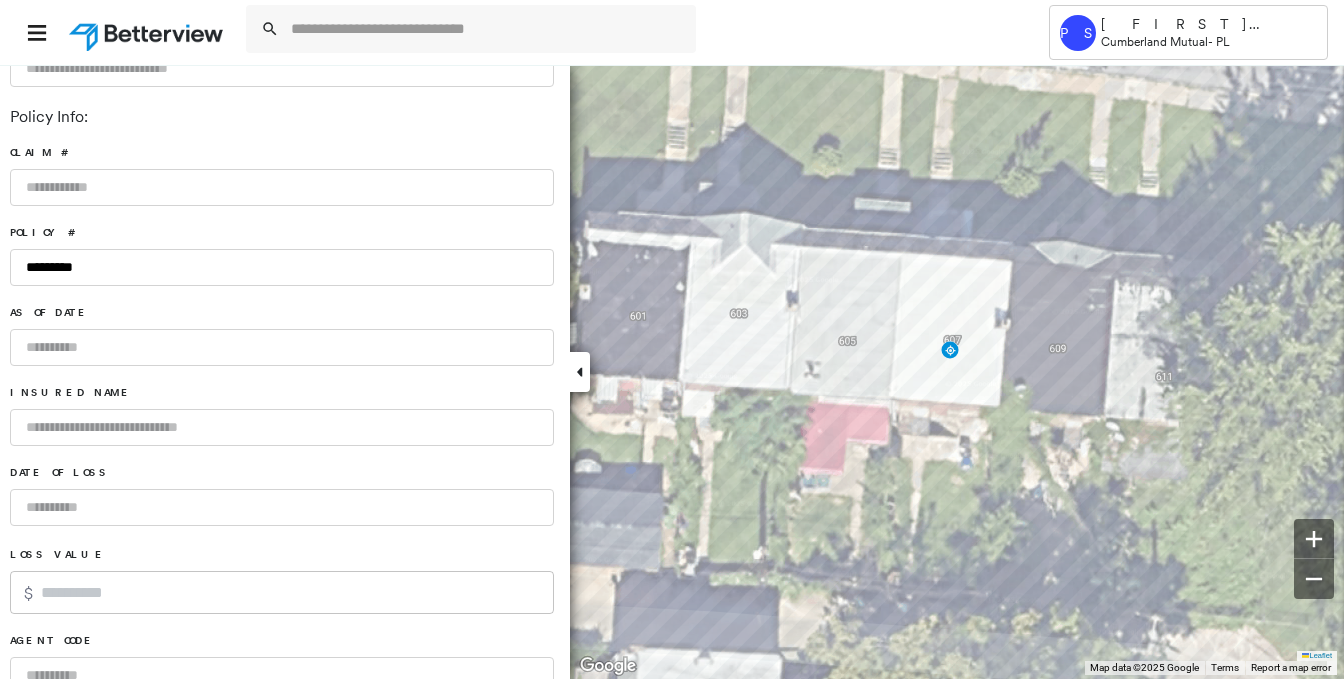 type on "**********" 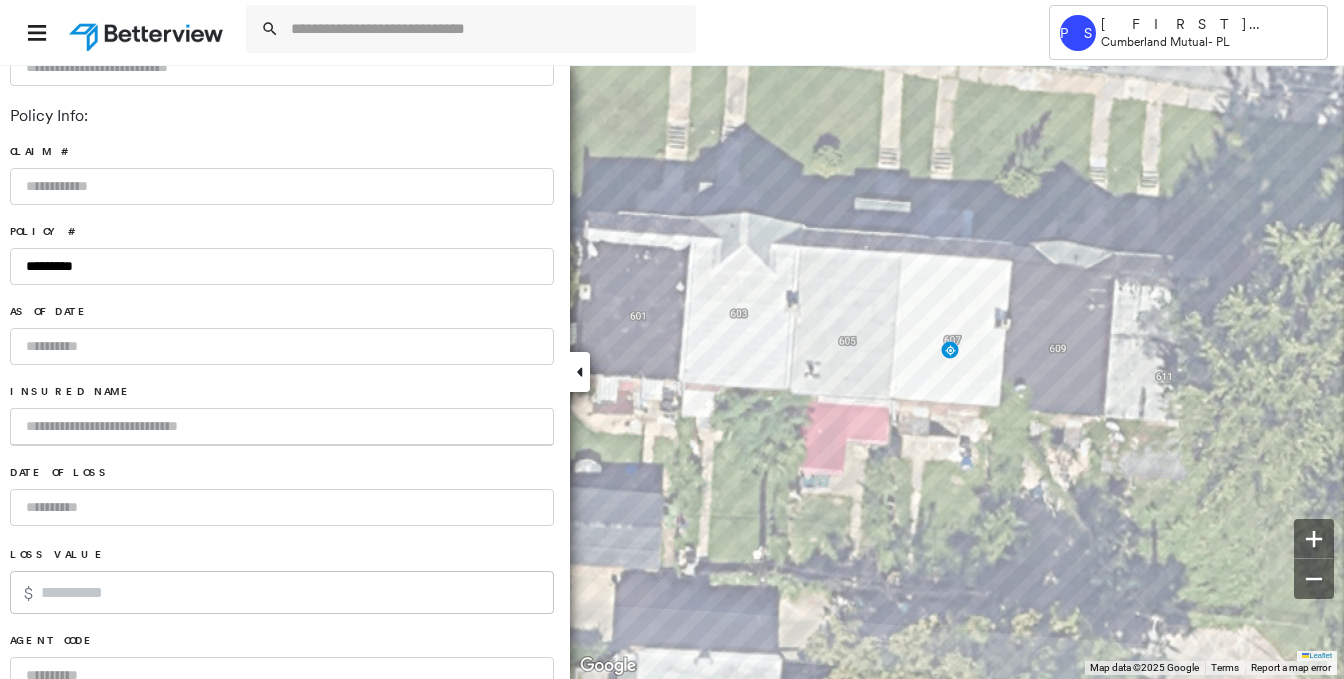 click at bounding box center [282, 427] 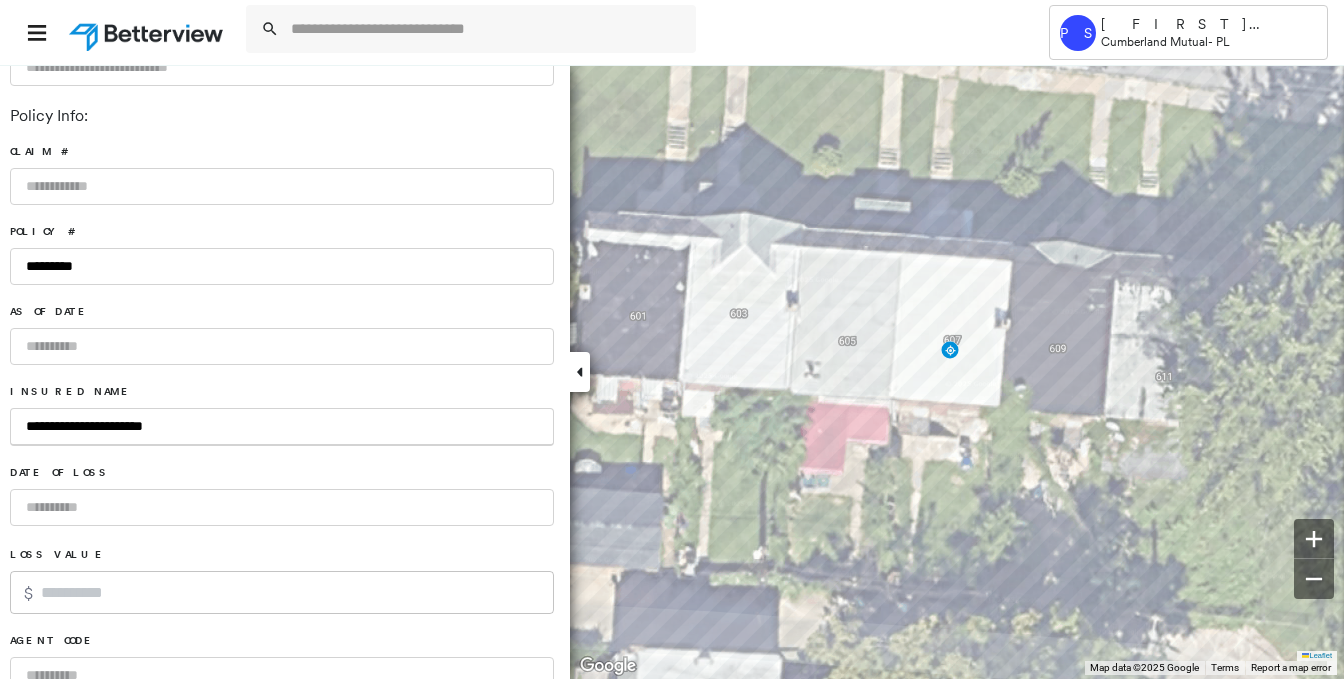 type on "**********" 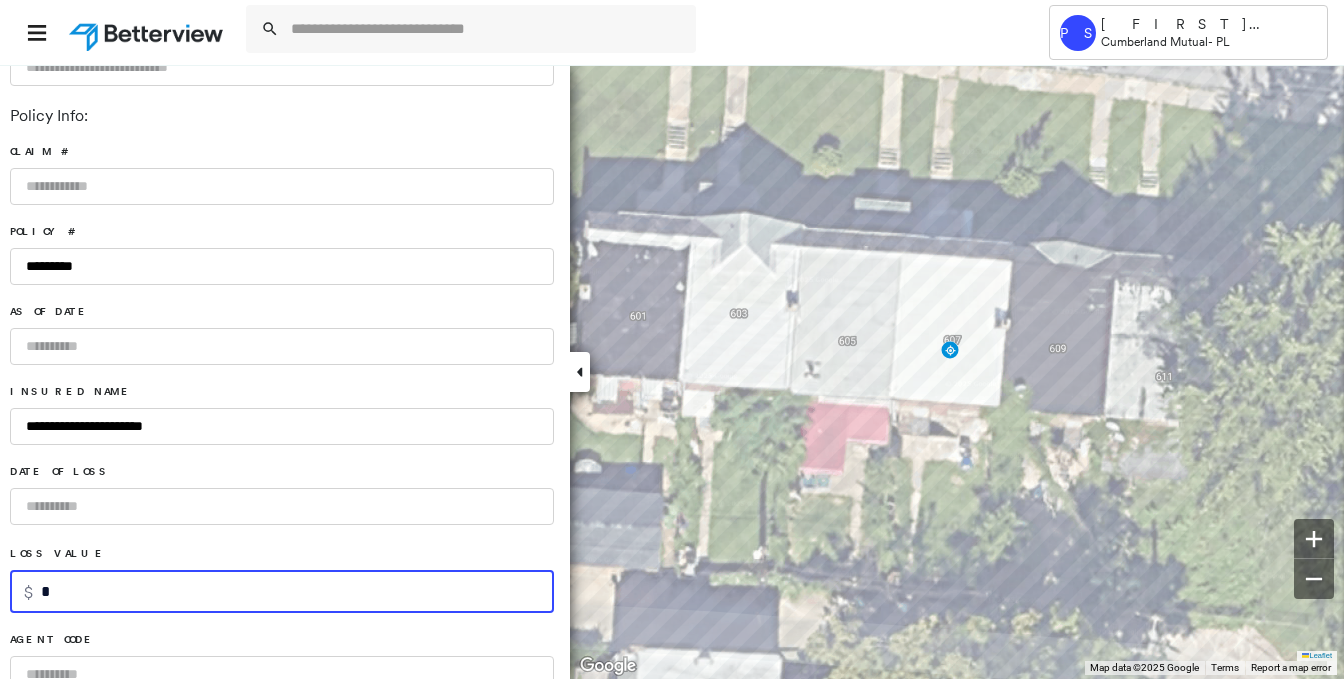 click on "*" at bounding box center [297, 591] 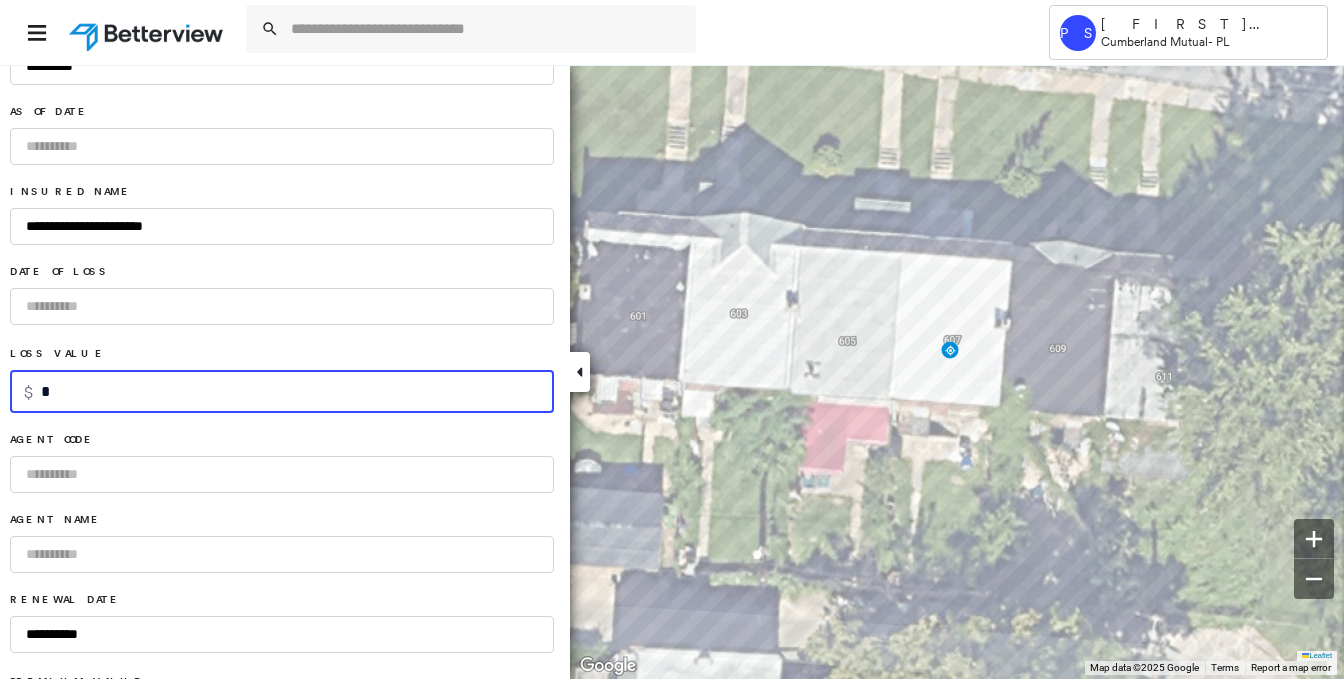 type on "*" 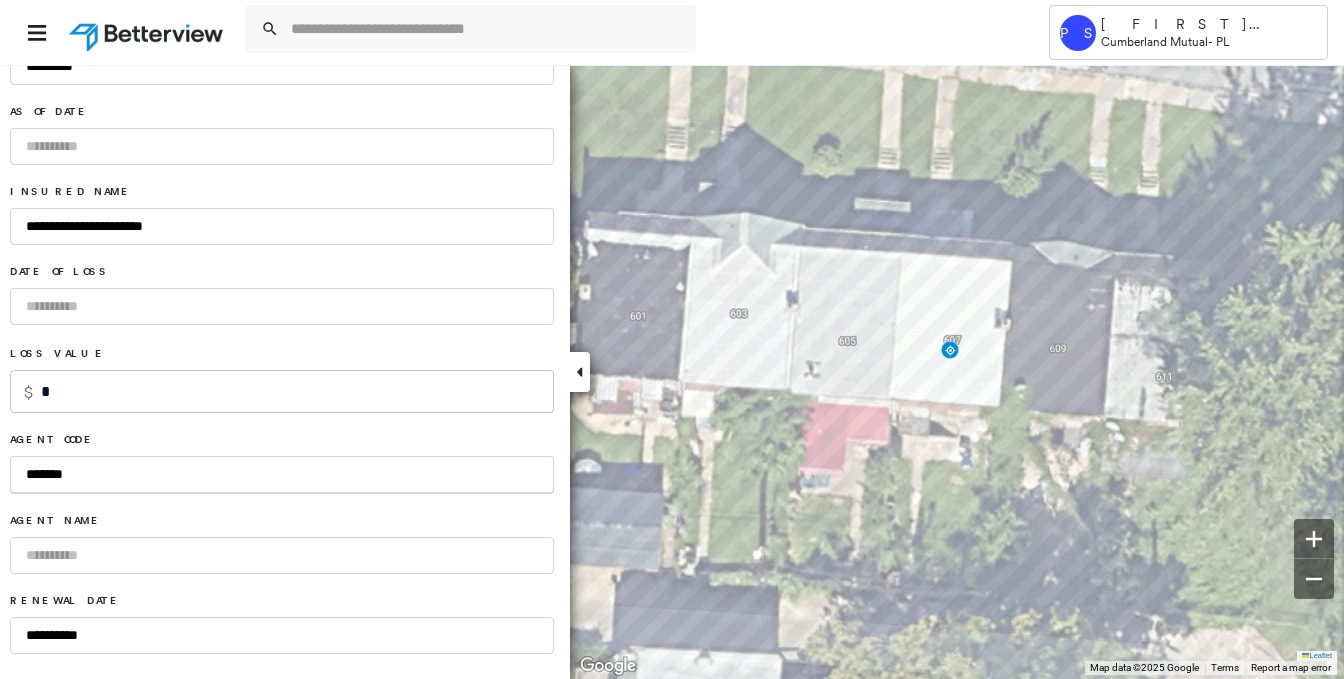 type on "*******" 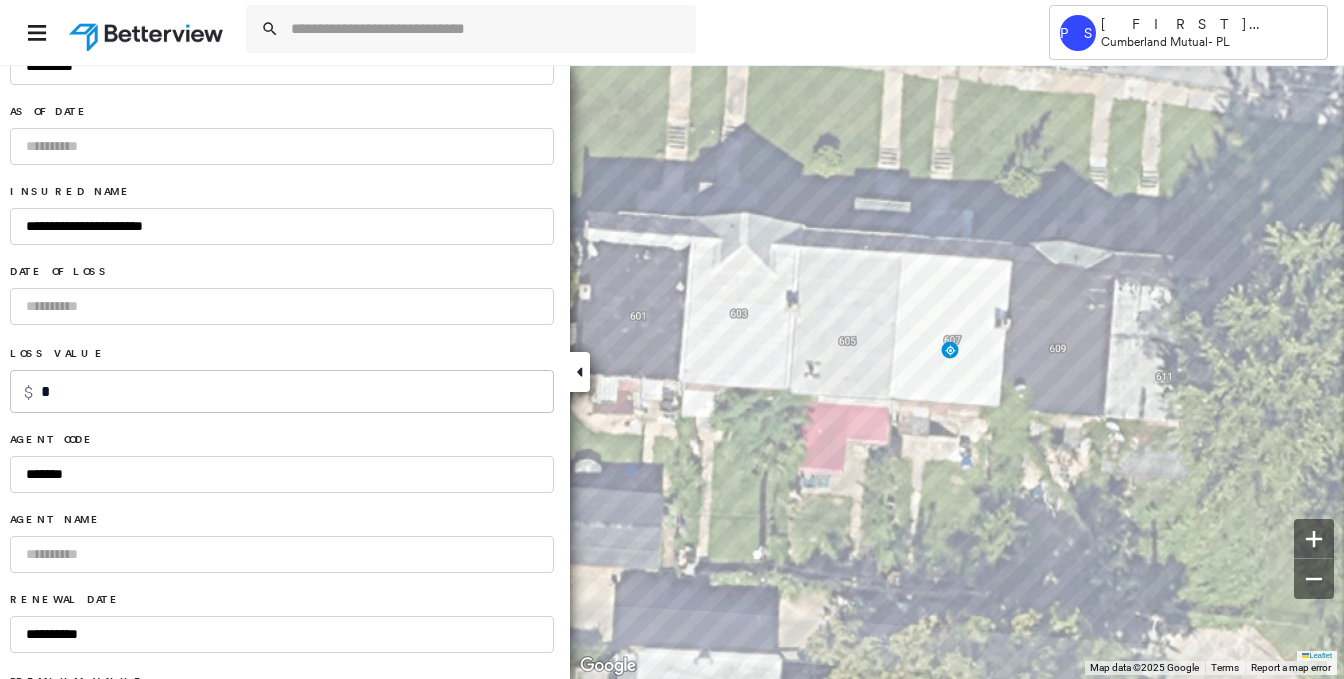 click at bounding box center (282, 554) 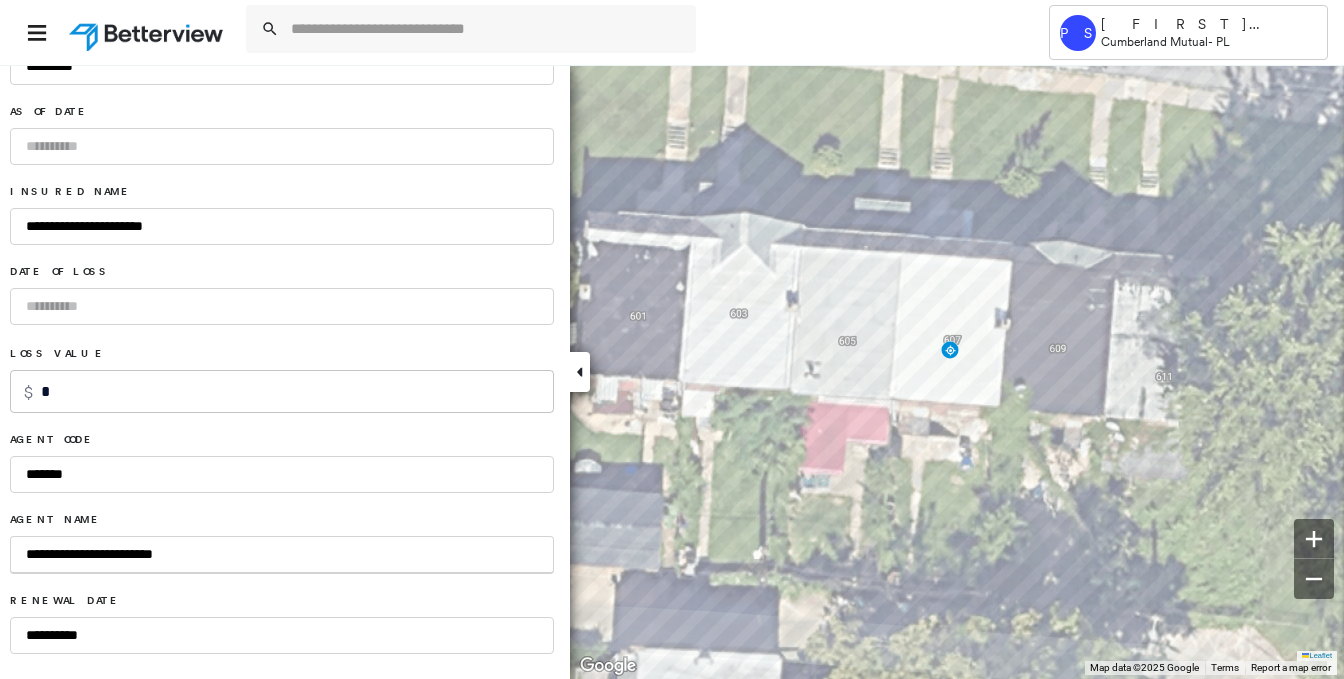 type on "**********" 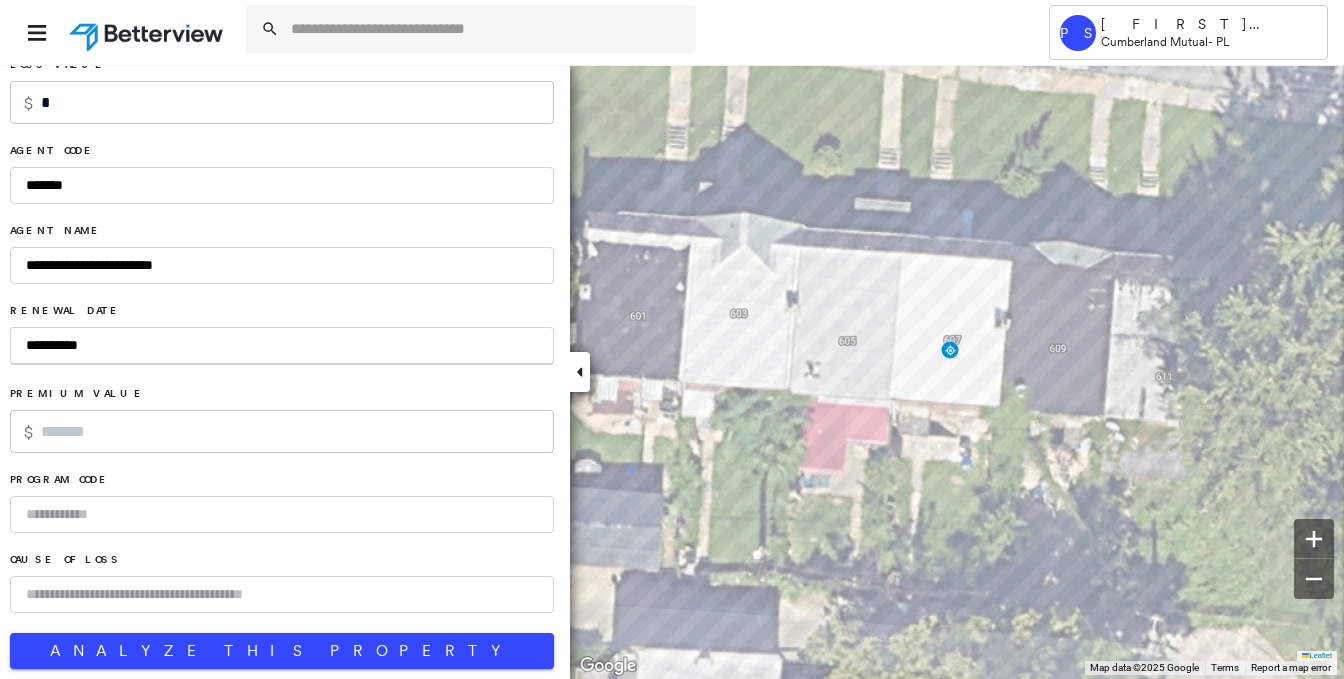 scroll, scrollTop: 1305, scrollLeft: 0, axis: vertical 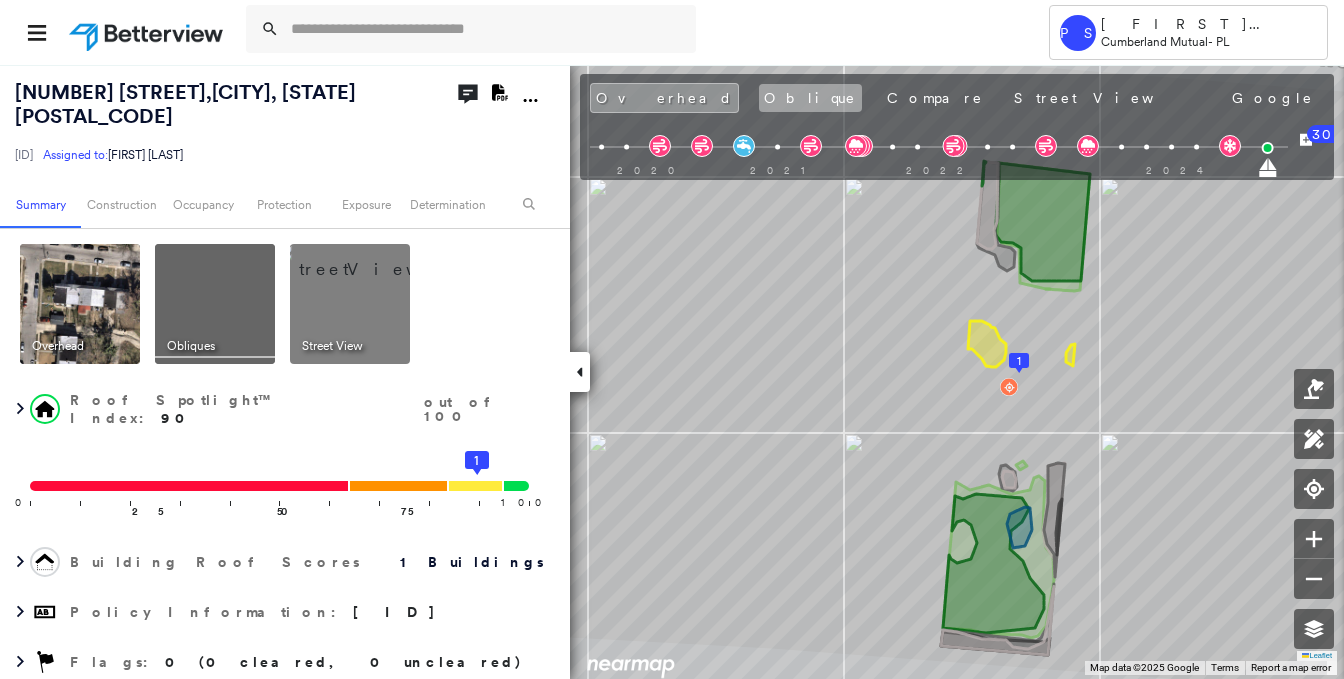 click on "Oblique" at bounding box center [810, 98] 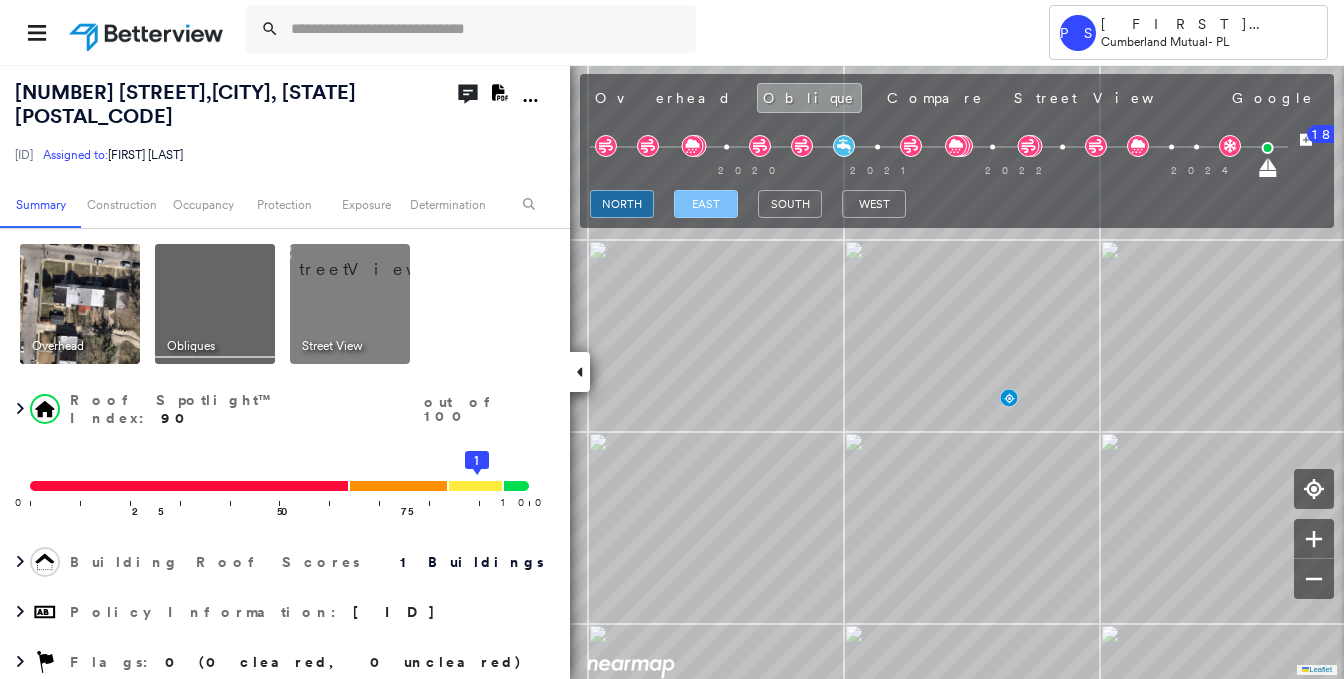 click on "east" at bounding box center (706, 204) 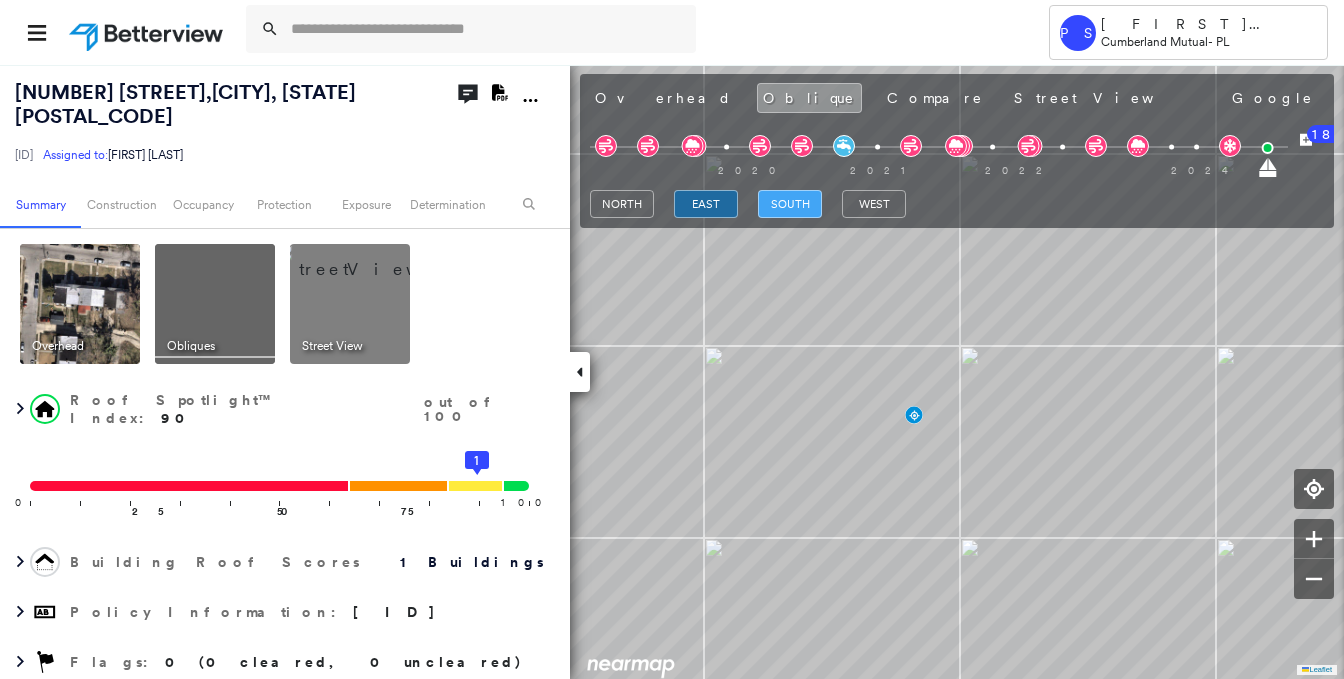 click on "south" at bounding box center [790, 204] 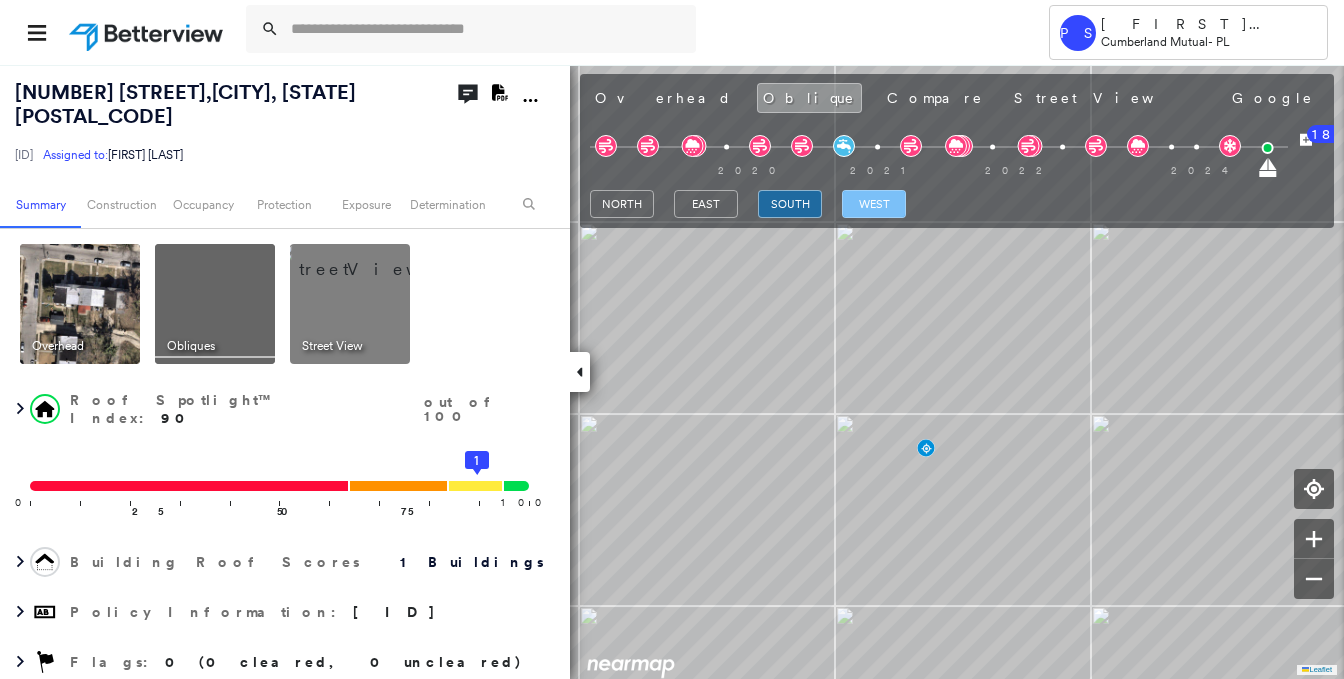 click on "west" at bounding box center [874, 204] 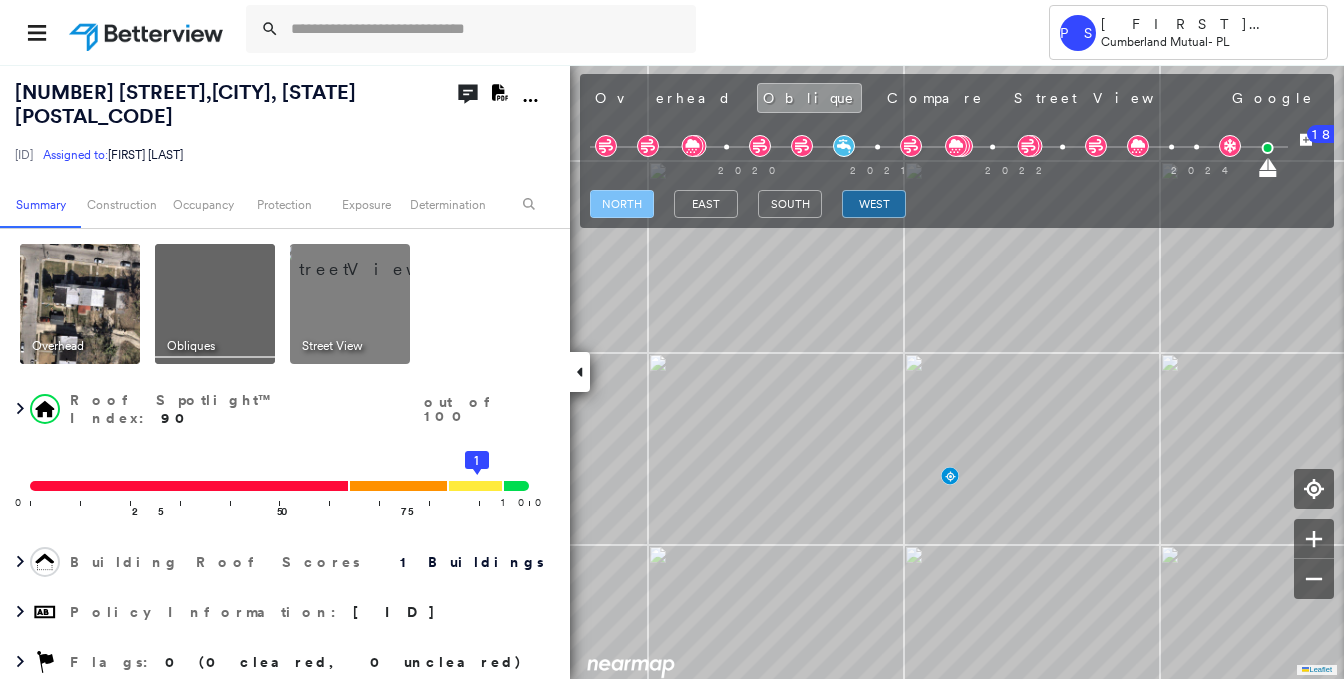 click on "north" at bounding box center (622, 204) 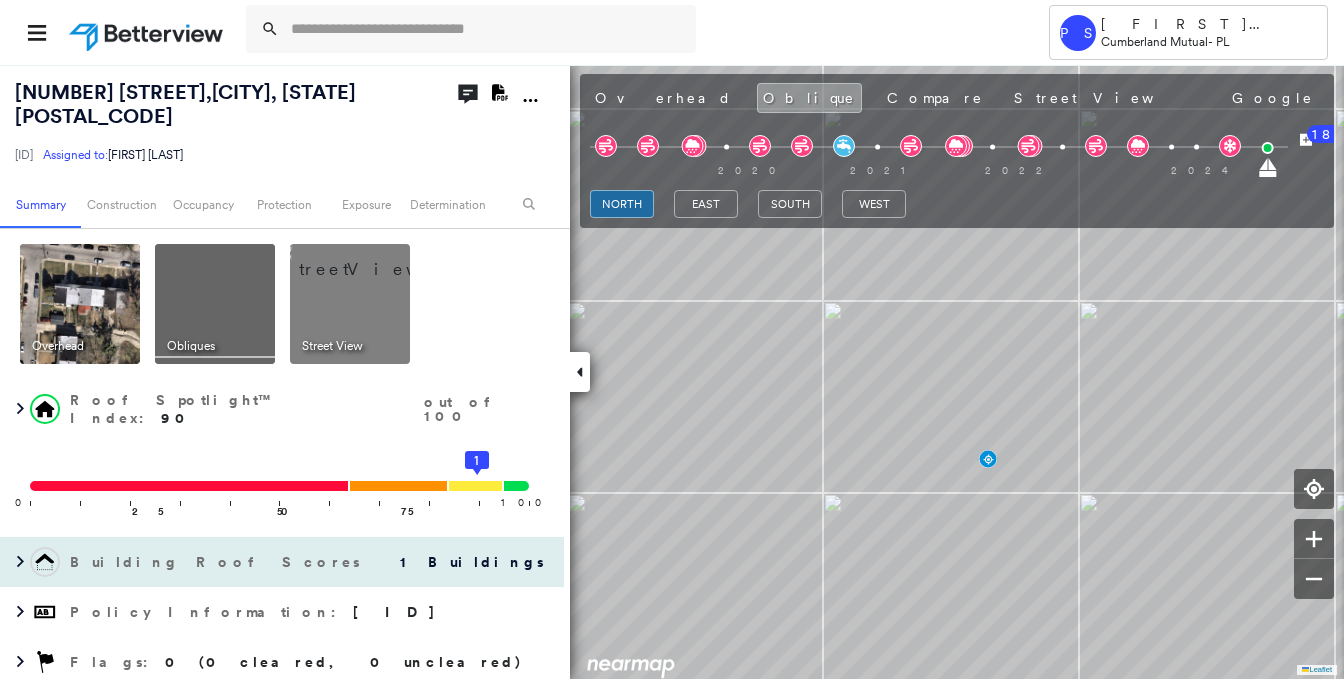 scroll, scrollTop: 300, scrollLeft: 0, axis: vertical 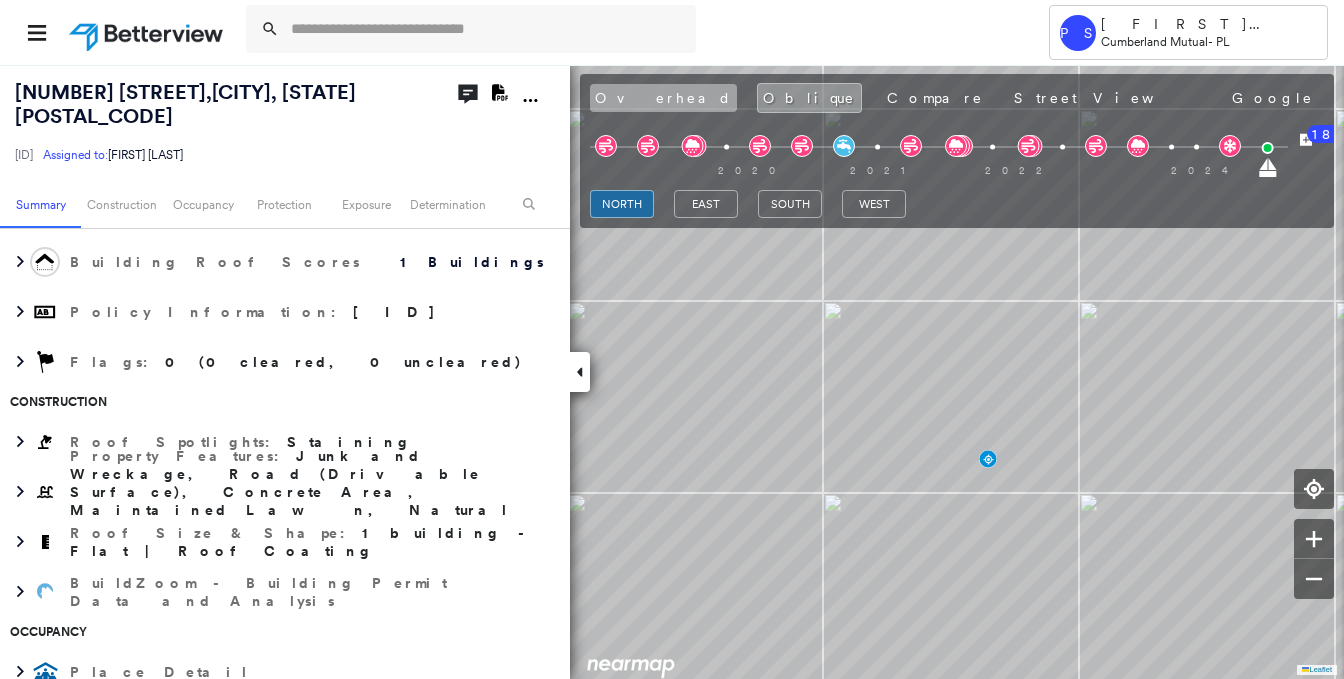 click on "Overhead" at bounding box center (663, 98) 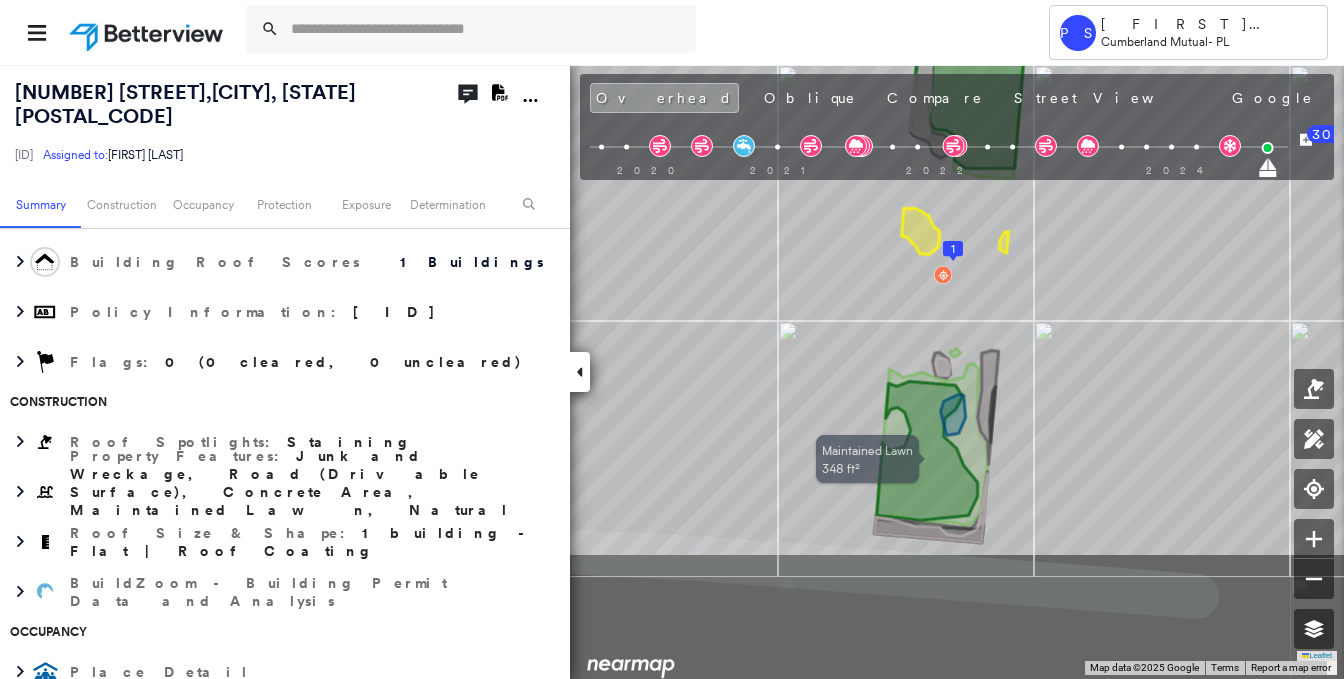 drag, startPoint x: 972, startPoint y: 644, endPoint x: 927, endPoint y: 459, distance: 190.39433 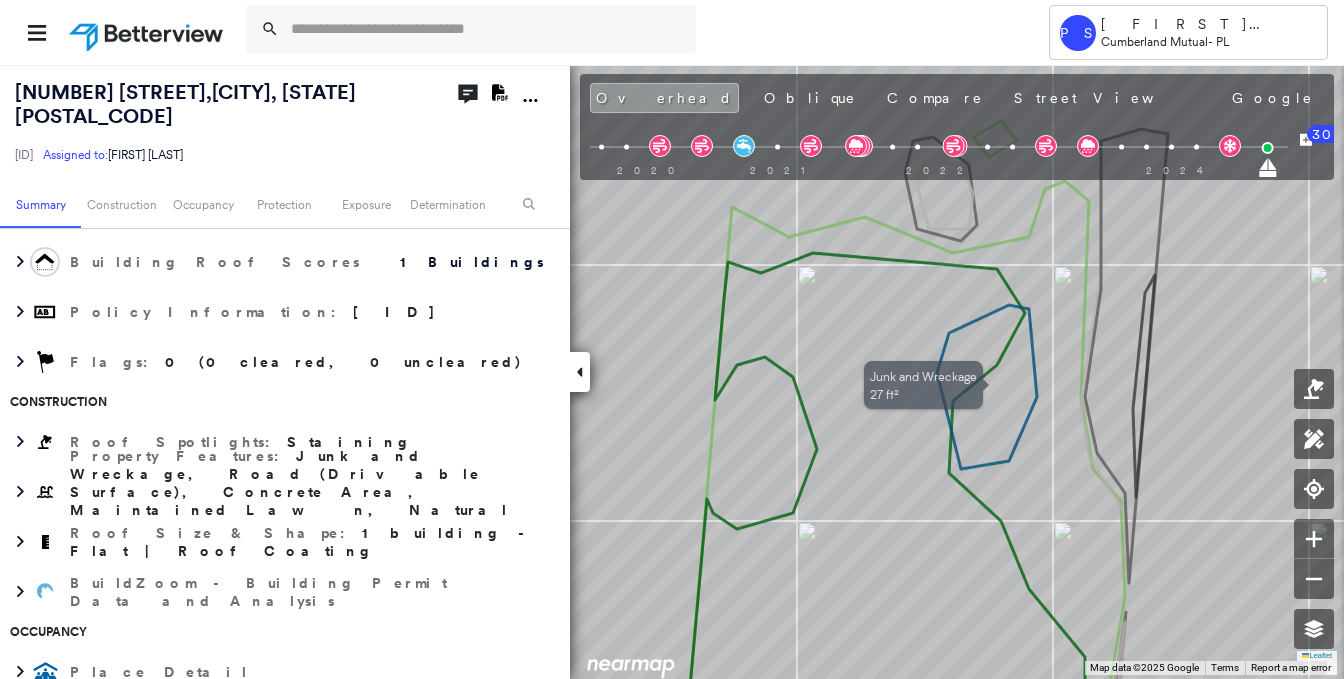 drag, startPoint x: 987, startPoint y: 354, endPoint x: 968, endPoint y: 415, distance: 63.89053 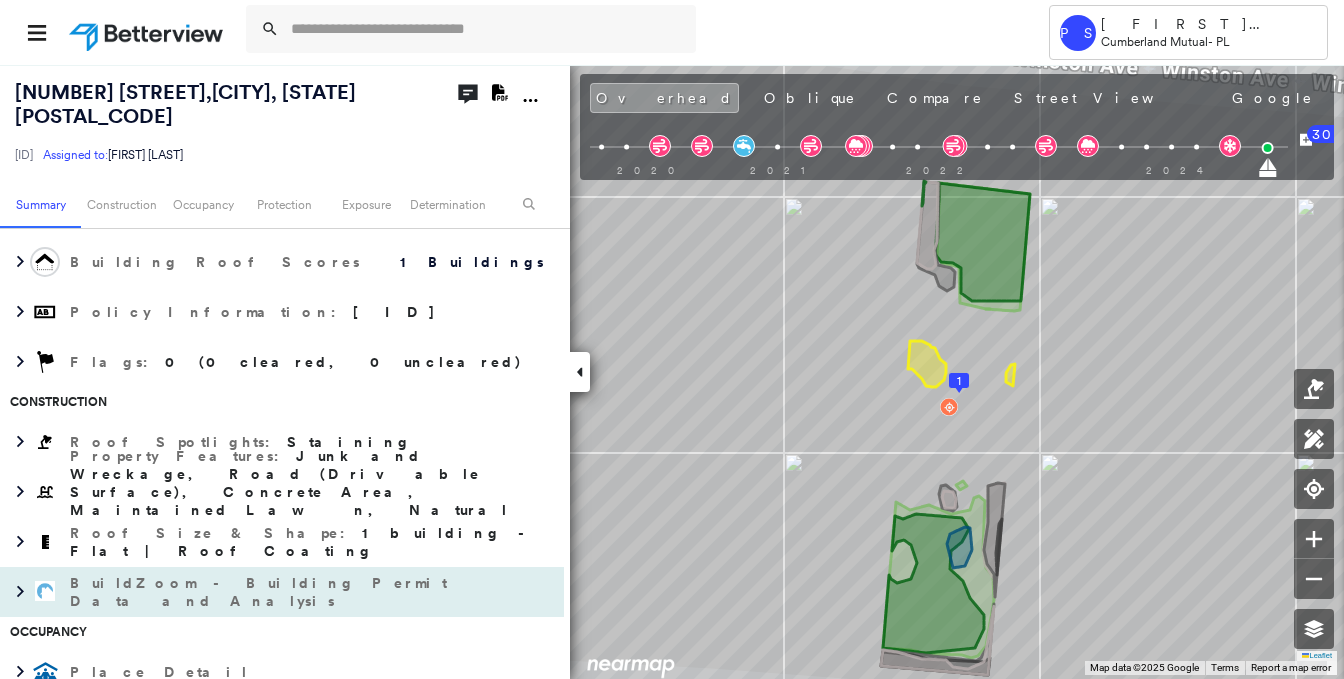 click on "BuildZoom - Building Permit Data and Analysis" at bounding box center (262, 592) 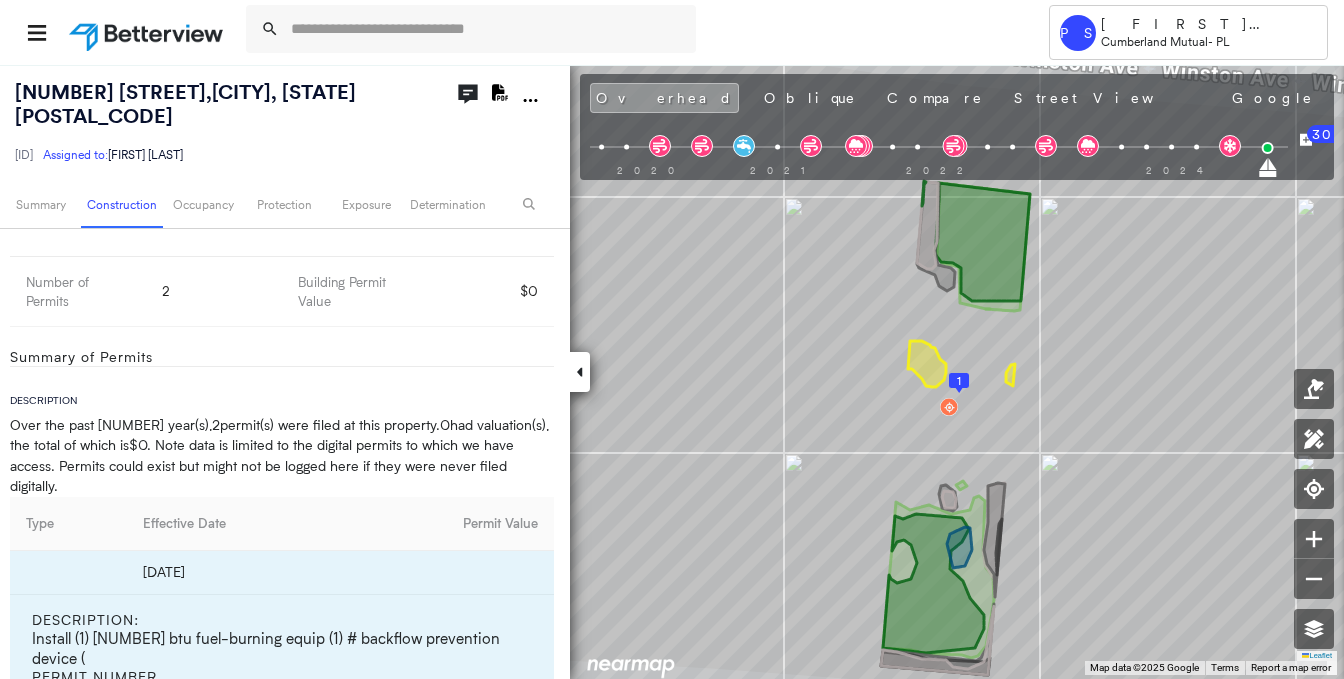 scroll, scrollTop: 900, scrollLeft: 0, axis: vertical 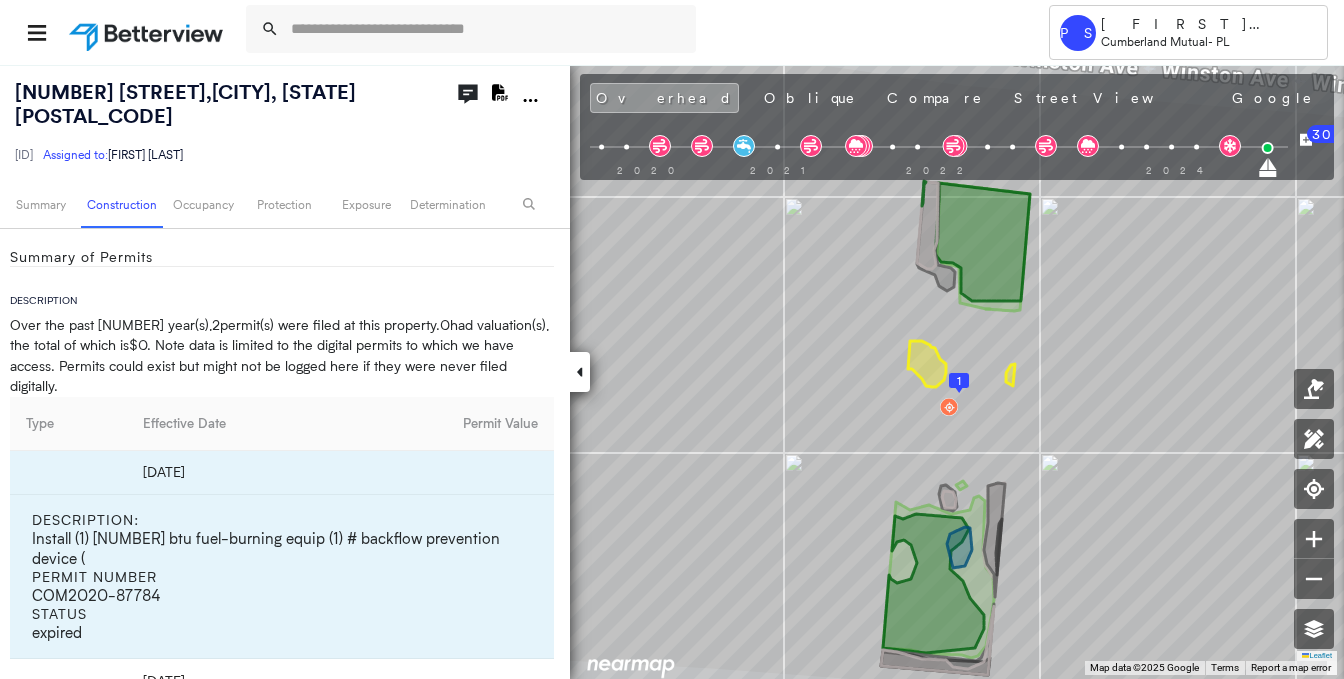 click on "Over the past 11 year(s) ,  2  permit(s) were filed at this property.  0  had valuation(s), the total of which is  $0 . Note data is limited to the digital permits to which we have access. Permits could exist but might not be logged here if they were never filed digitally." at bounding box center [282, 356] 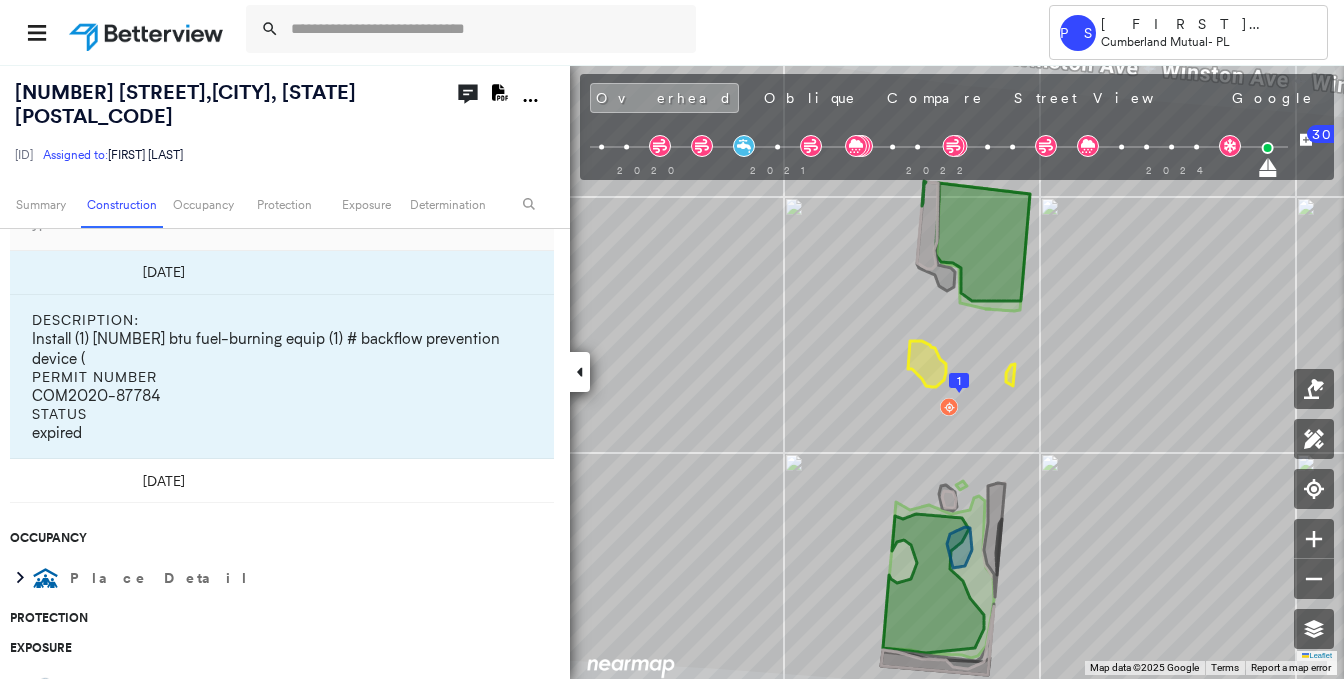 scroll, scrollTop: 1200, scrollLeft: 0, axis: vertical 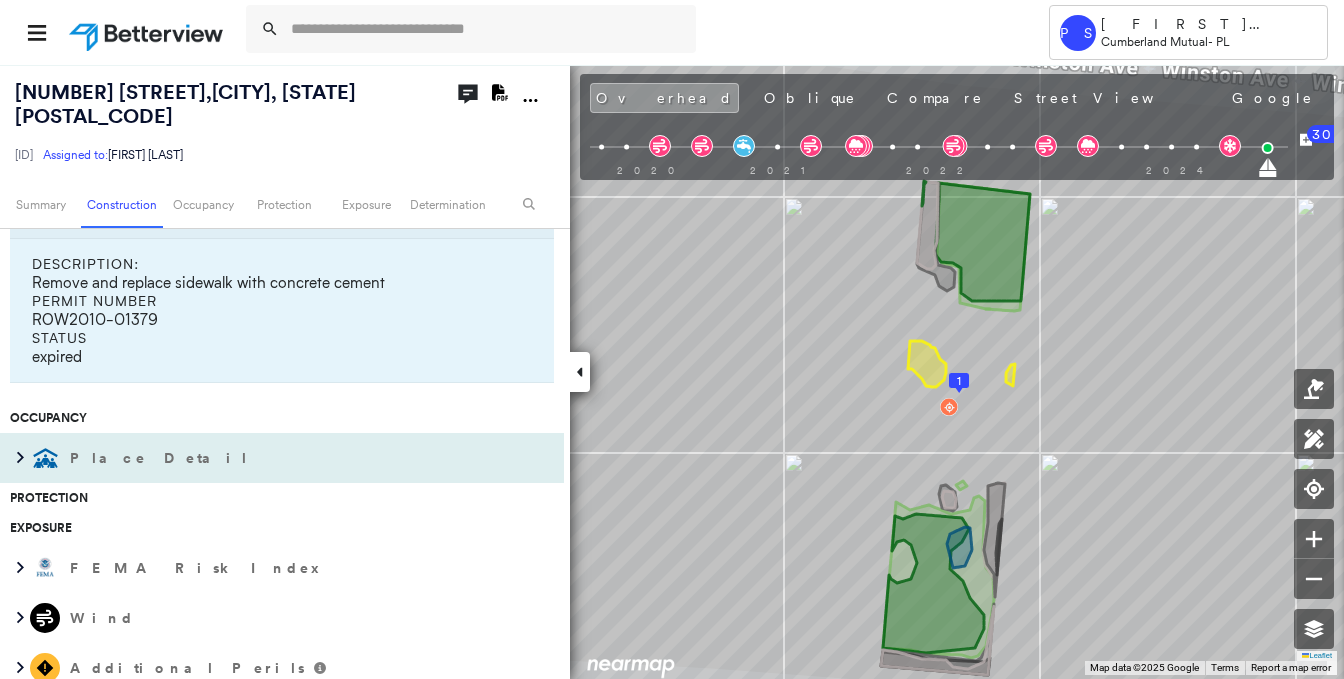 click on "Place Detail" at bounding box center (161, 458) 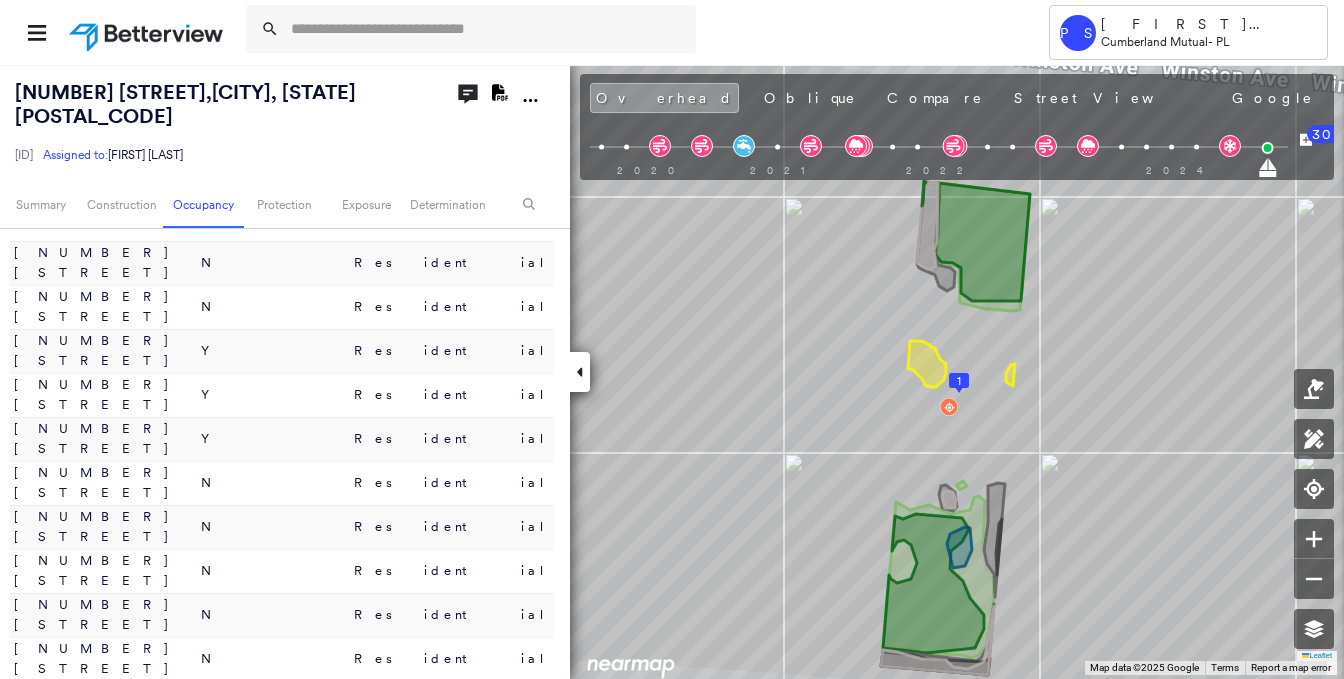 scroll, scrollTop: 1500, scrollLeft: 0, axis: vertical 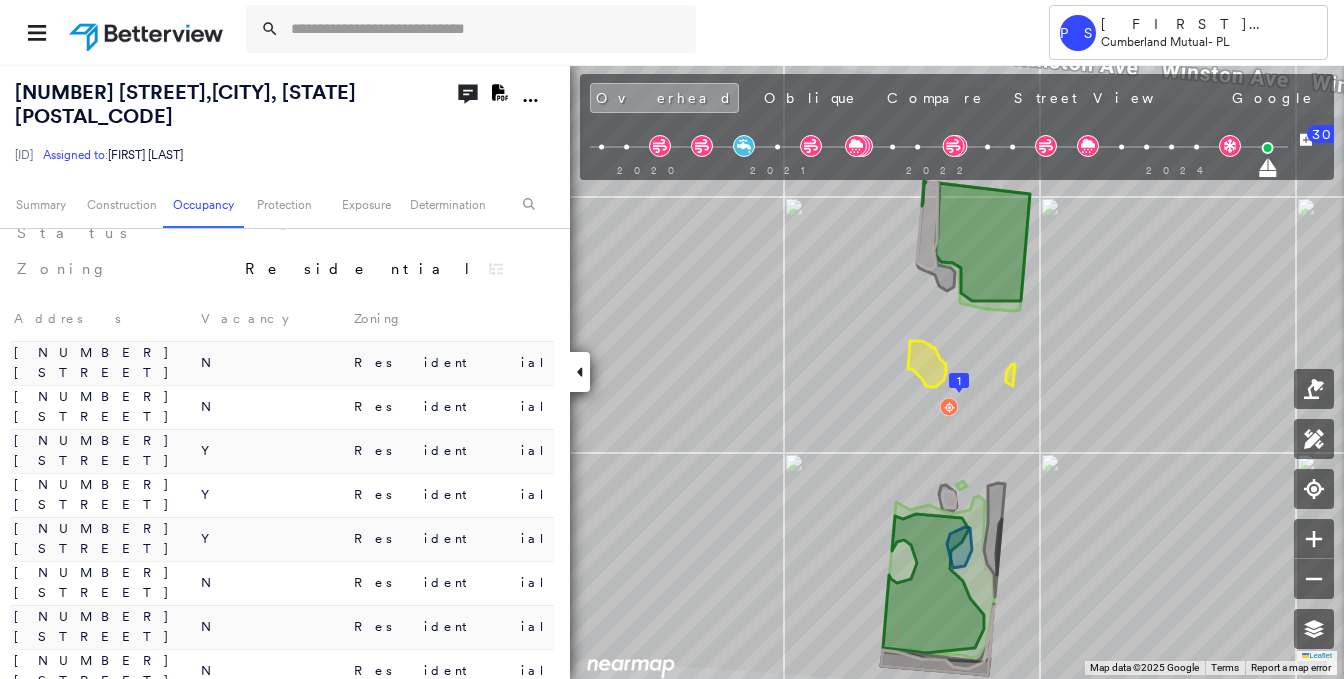 drag, startPoint x: 211, startPoint y: 477, endPoint x: 250, endPoint y: 456, distance: 44.294468 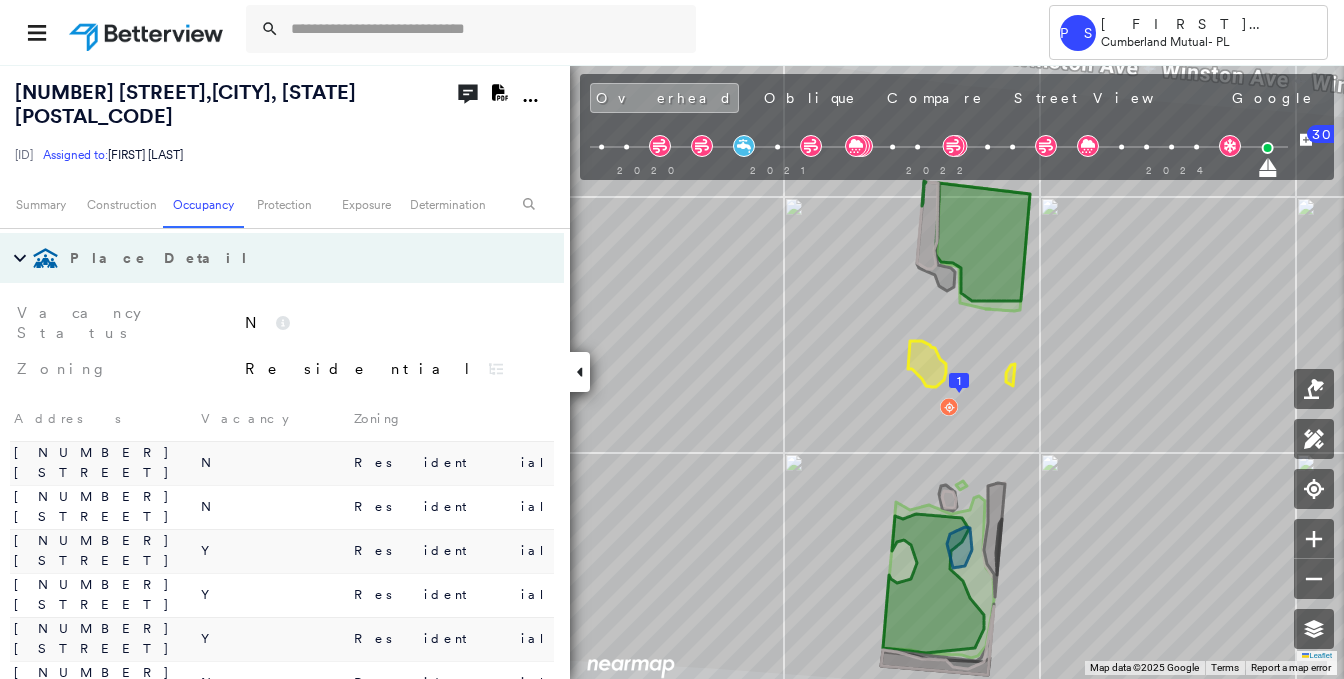 scroll, scrollTop: 1300, scrollLeft: 0, axis: vertical 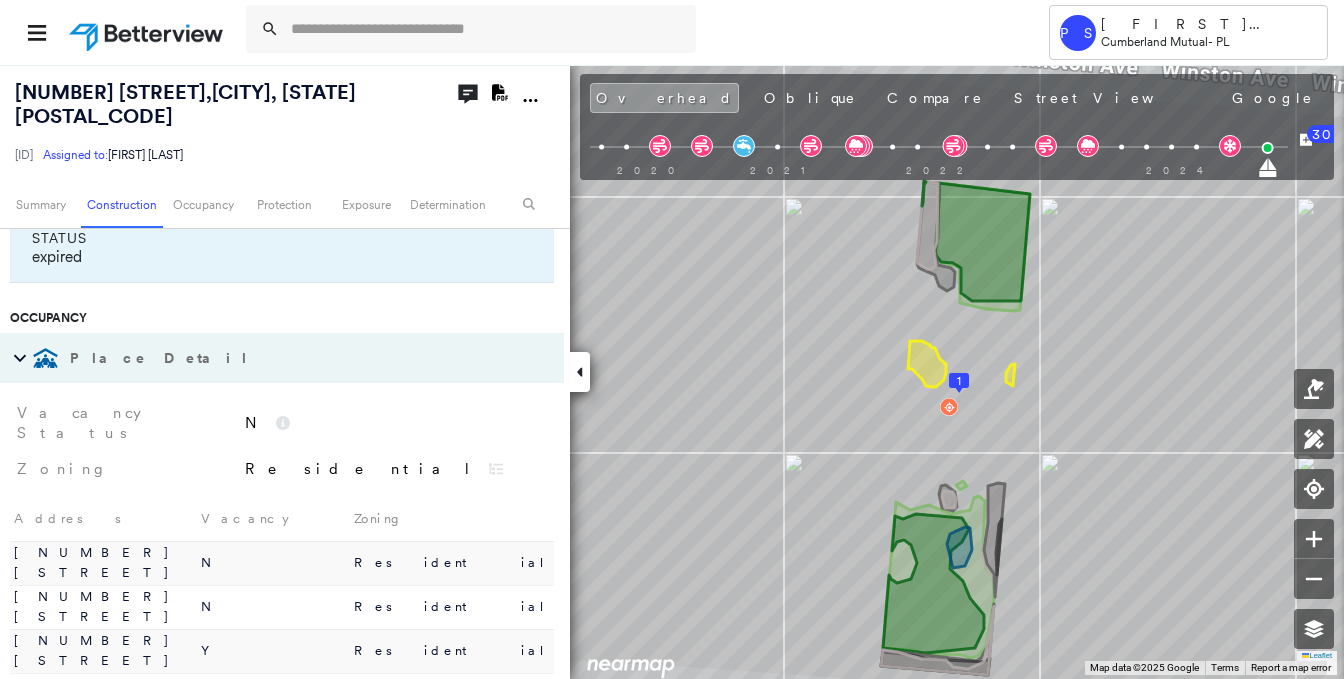 click on "Place Detail" at bounding box center [262, 358] 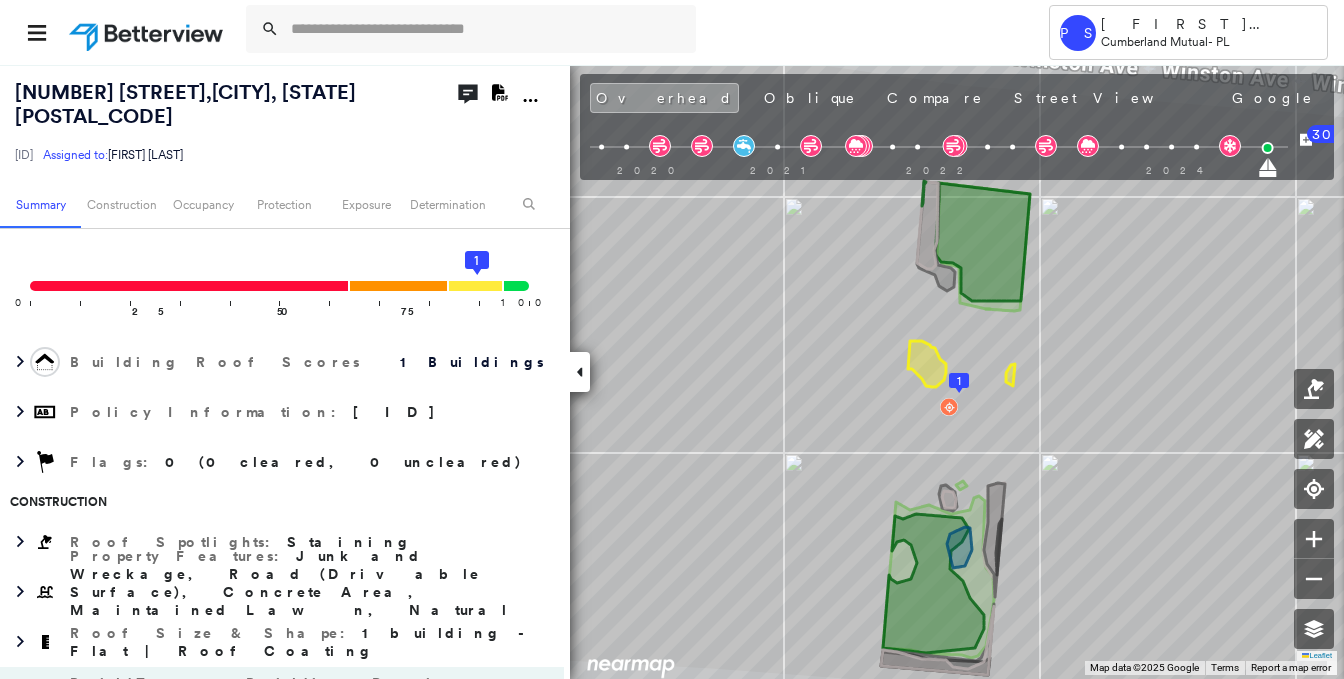 scroll, scrollTop: 600, scrollLeft: 0, axis: vertical 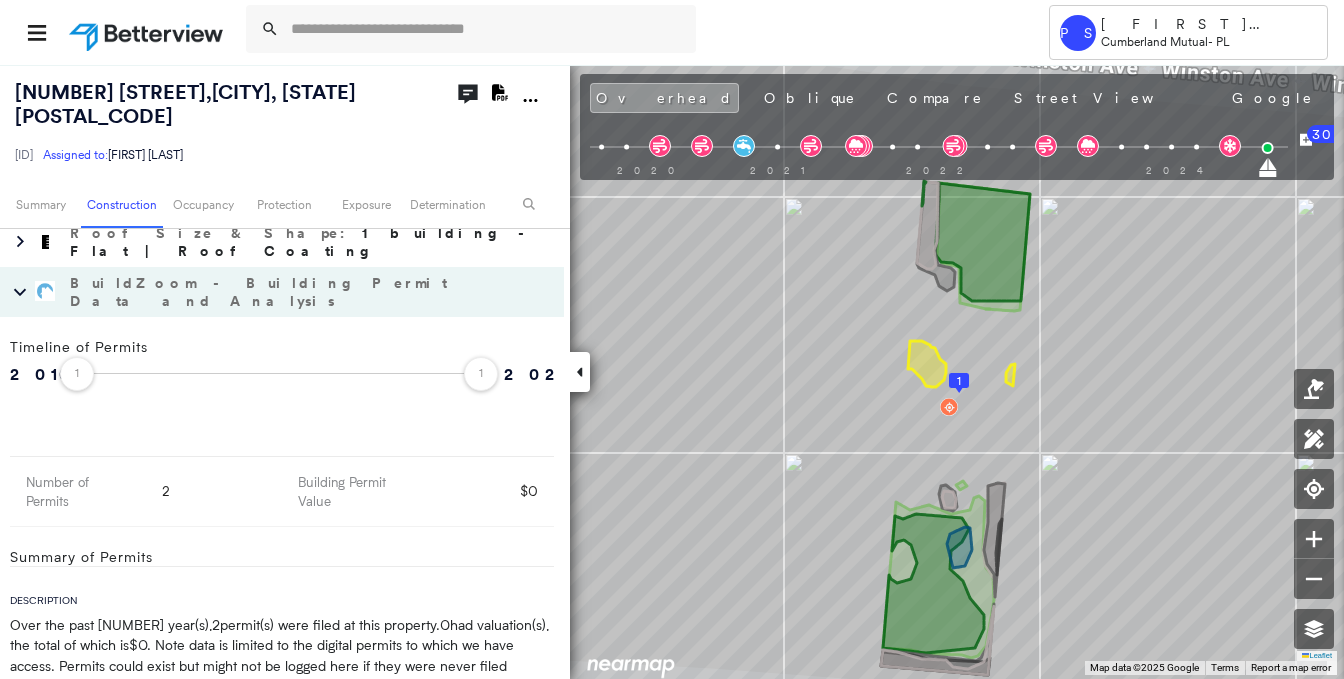 click on "BuildZoom - Building Permit Data and Analysis" at bounding box center [262, 292] 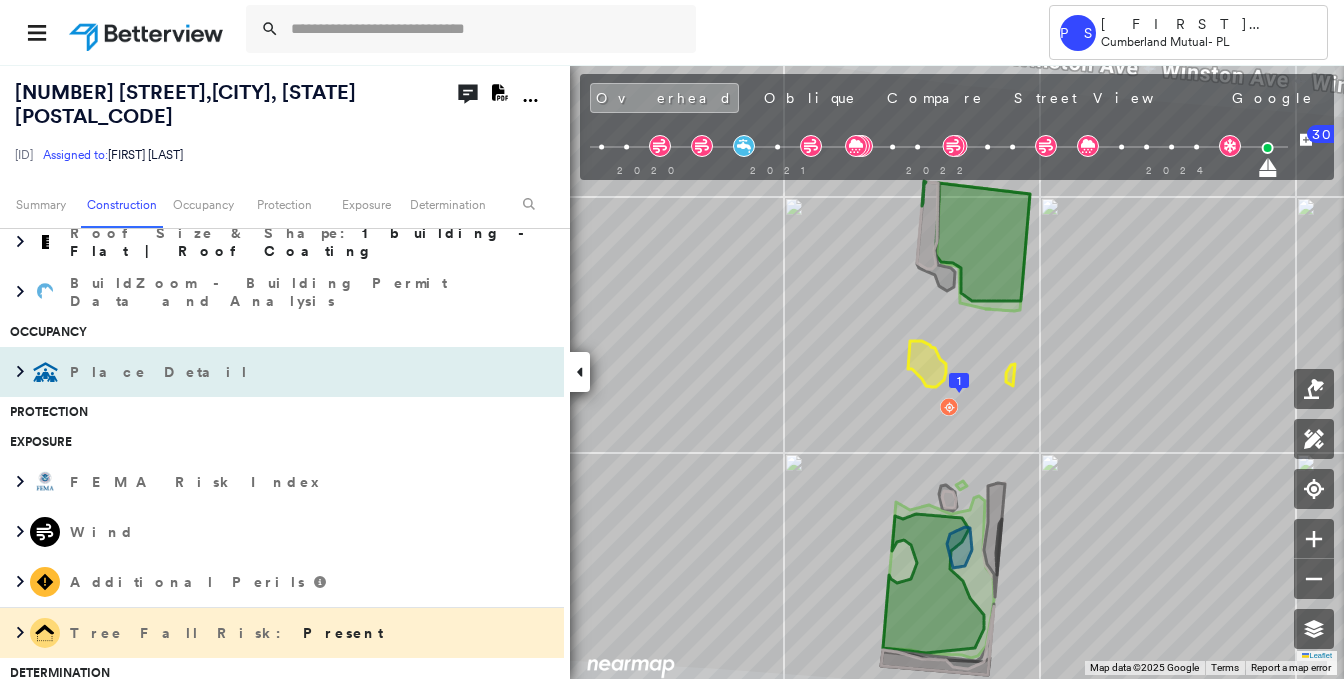 click on "Place Detail" at bounding box center [262, 372] 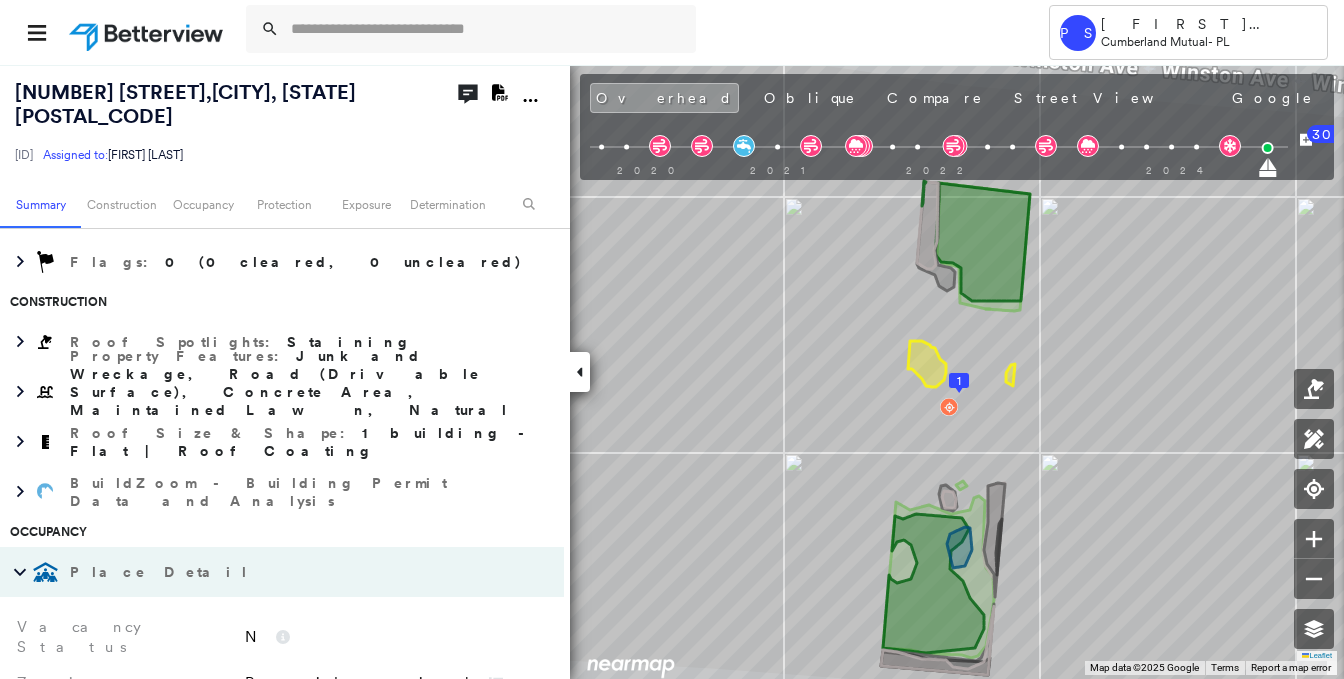 scroll, scrollTop: 0, scrollLeft: 0, axis: both 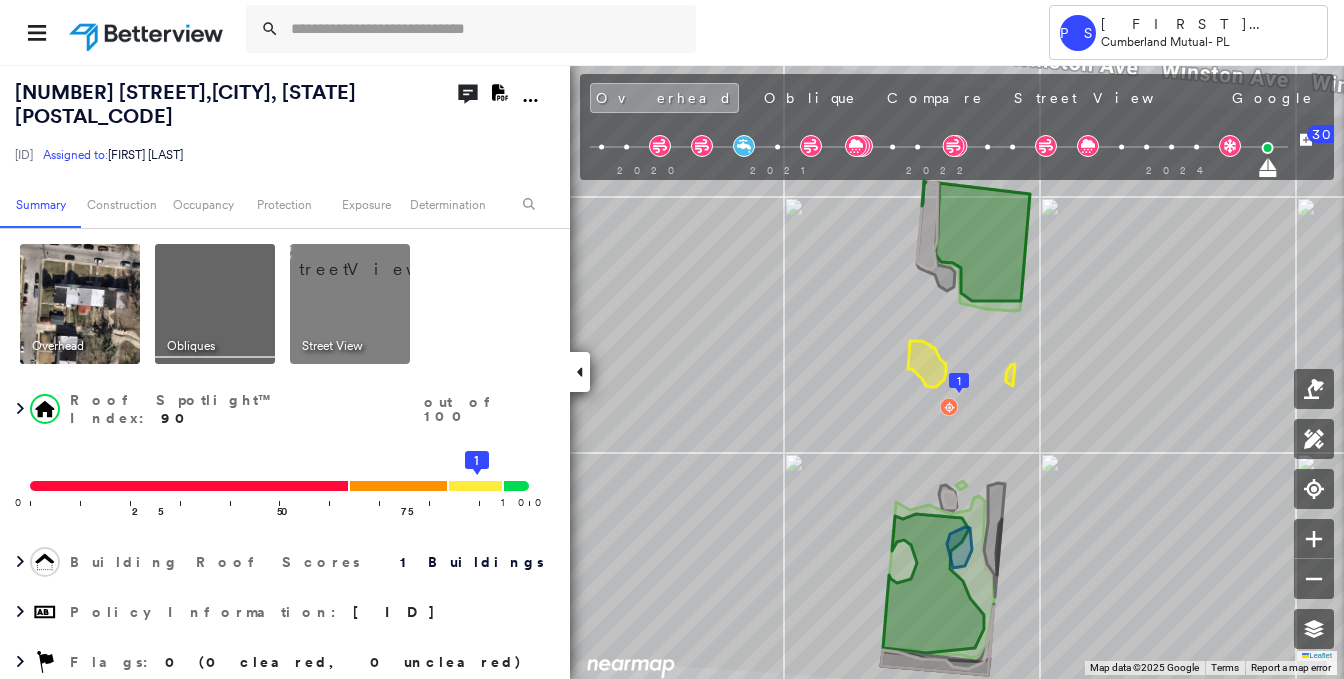 click on "Download PDF Report" 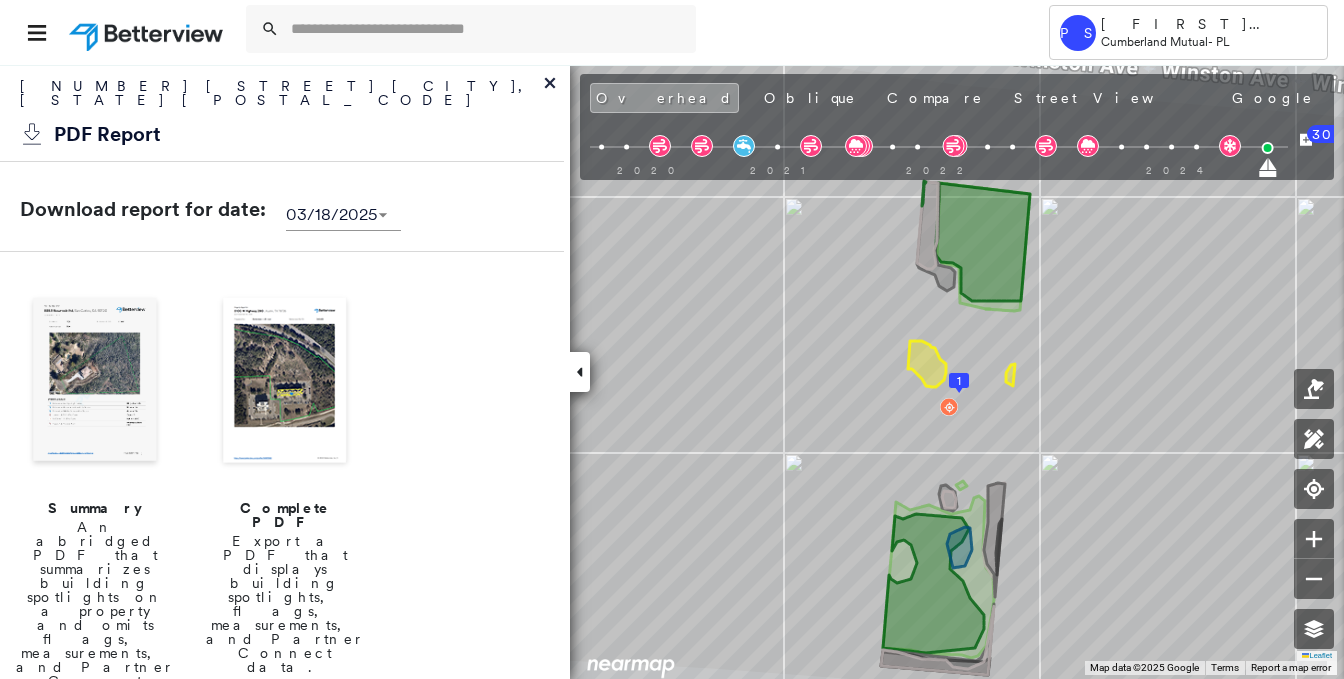 click at bounding box center (285, 382) 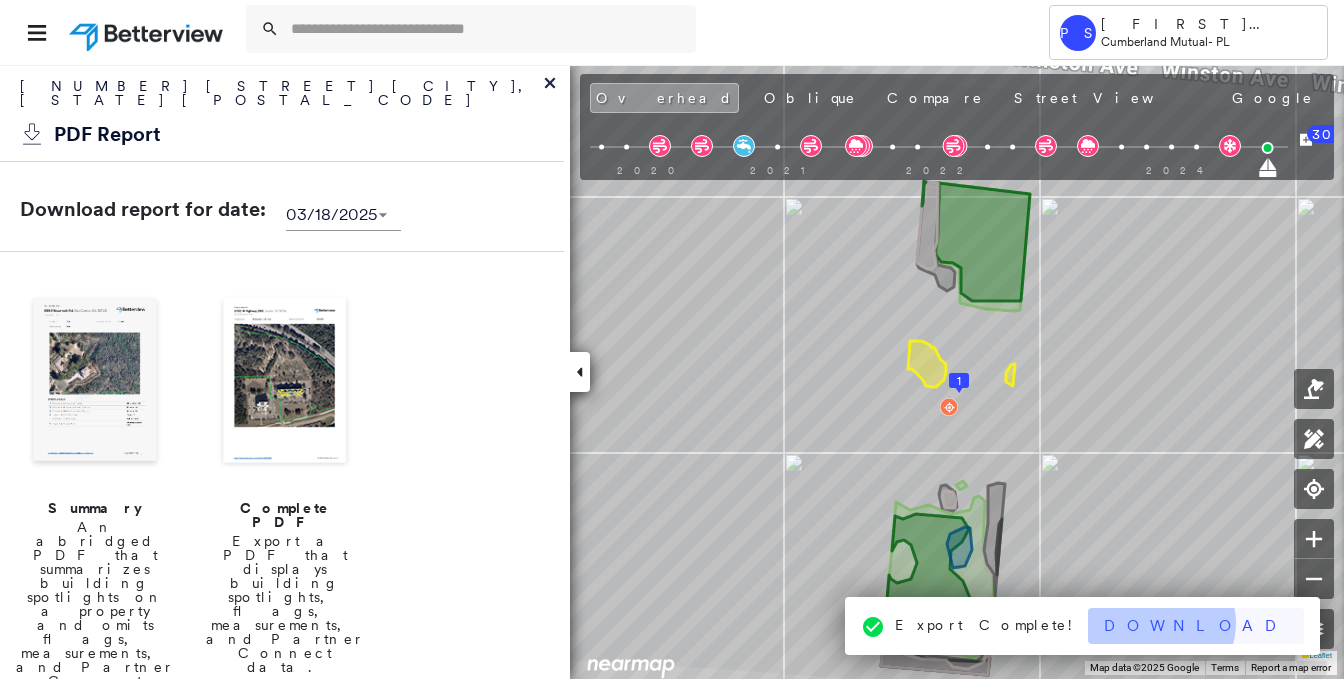 click on "Download" at bounding box center (1196, 626) 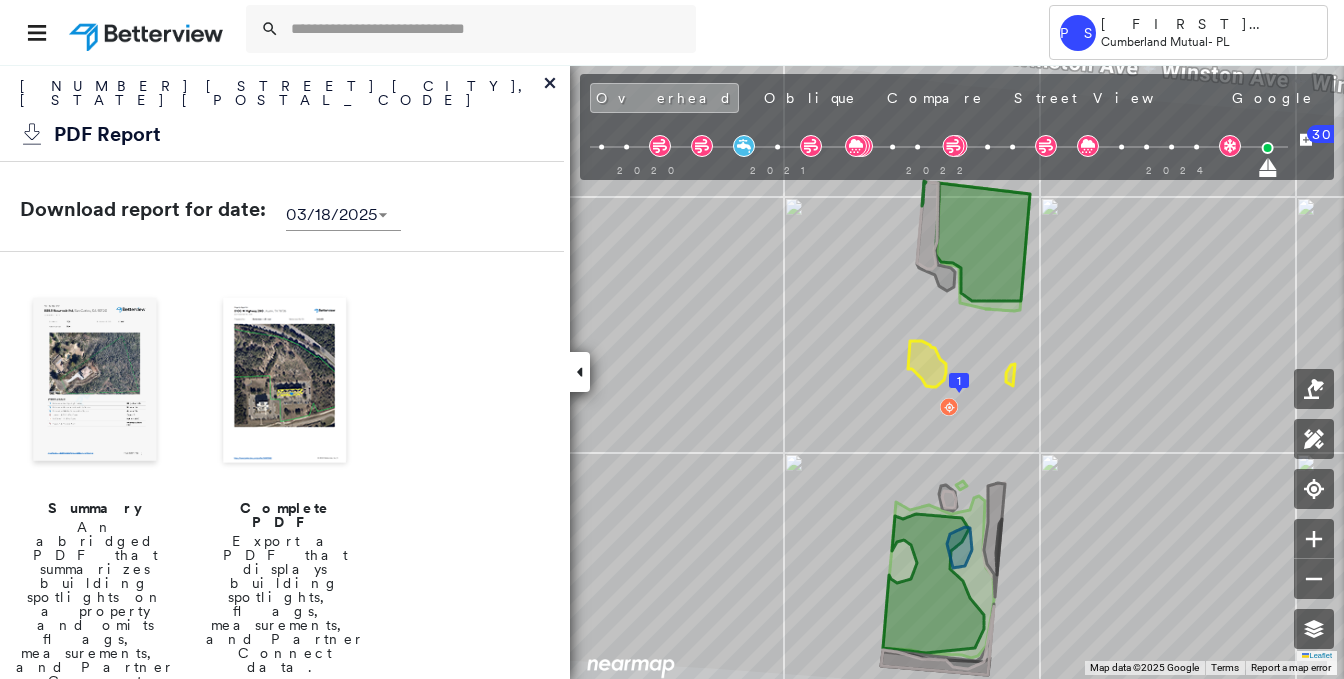 click 